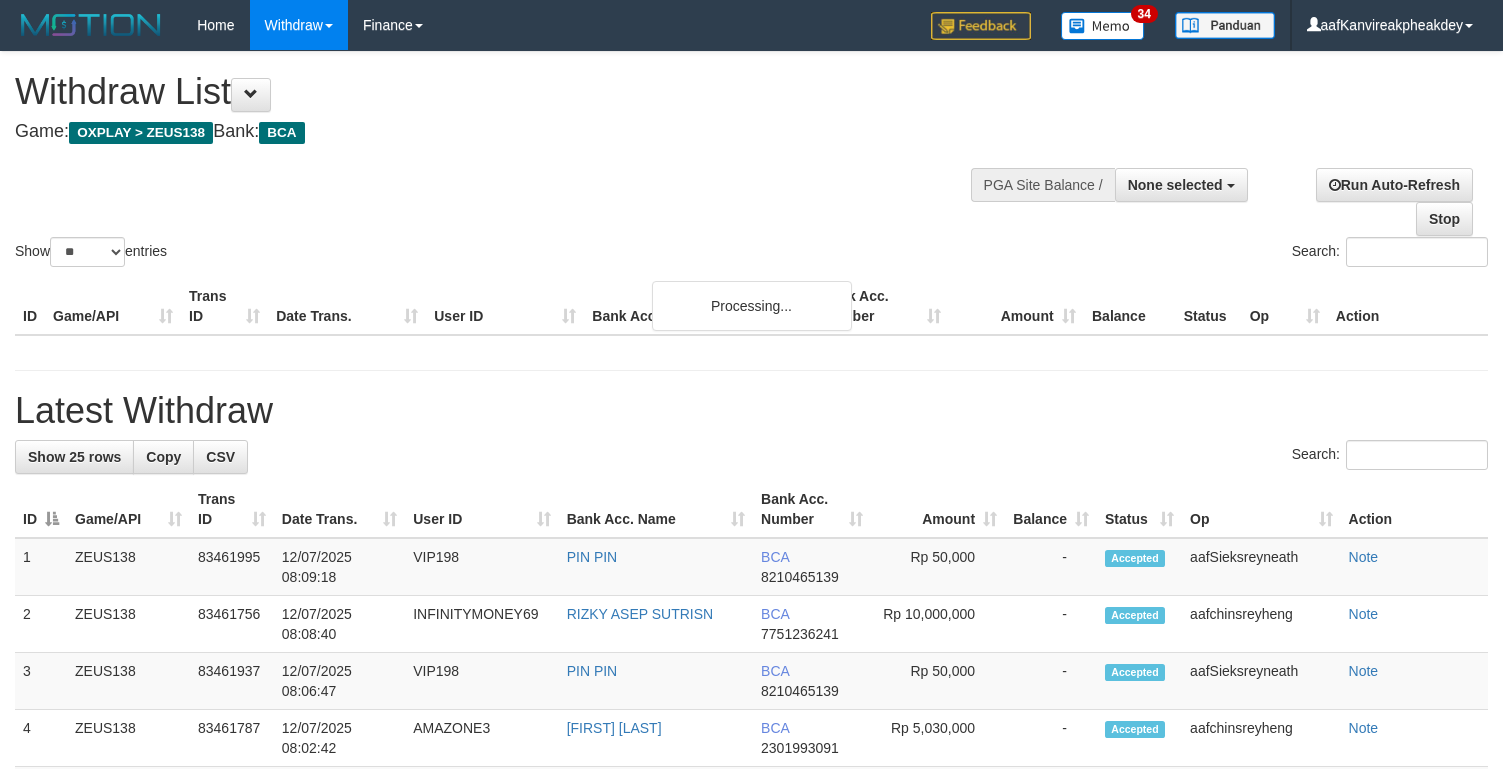 select 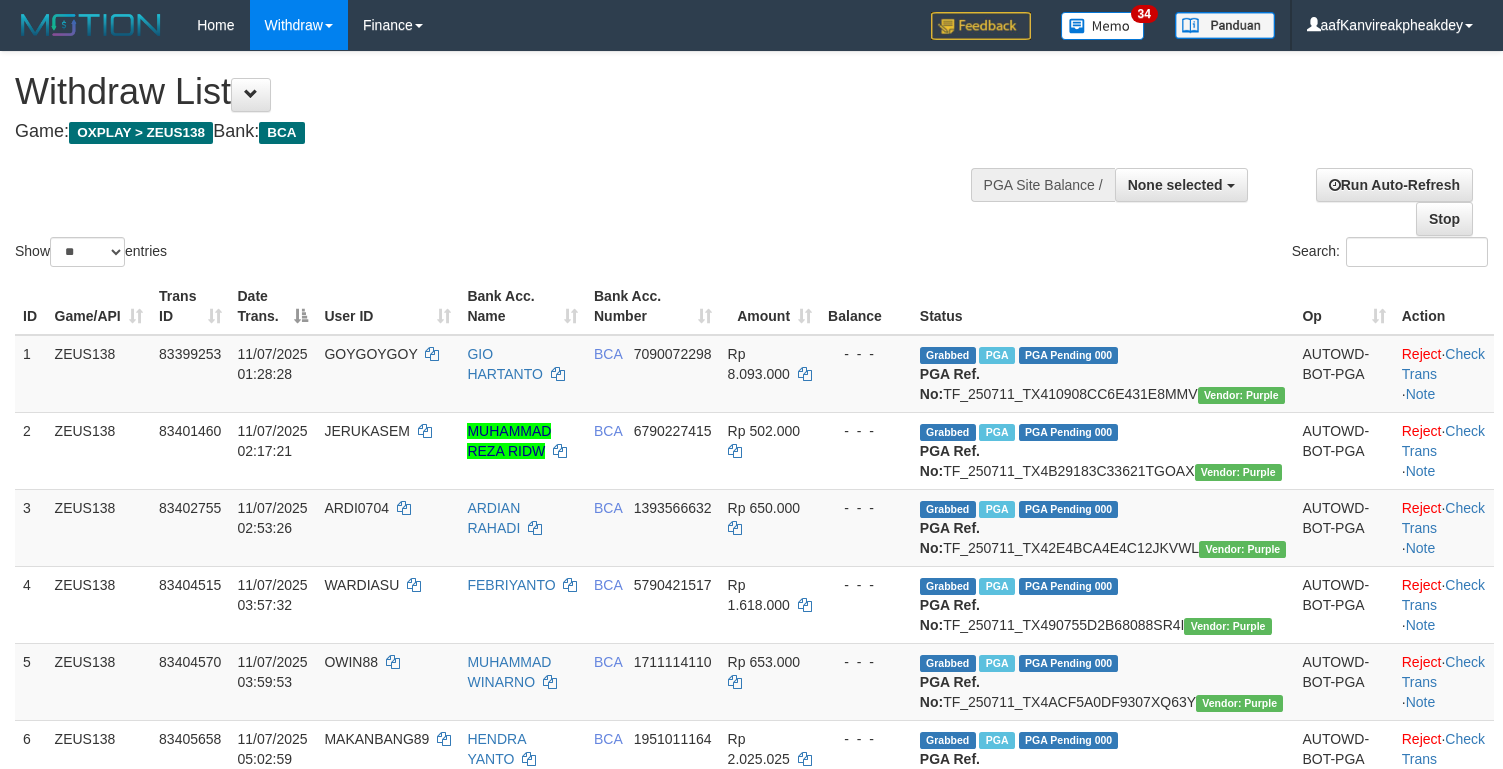 select 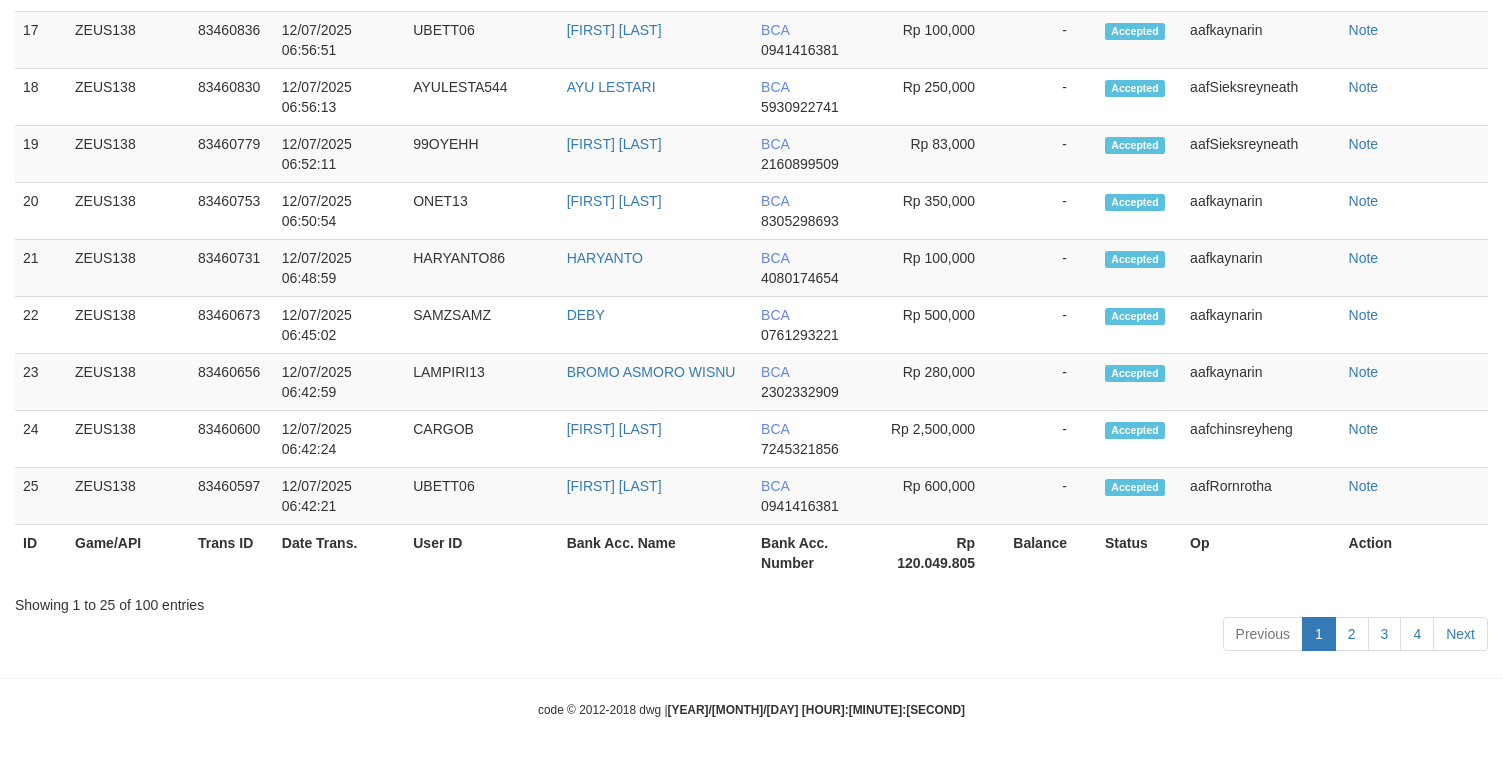 scroll, scrollTop: 2556, scrollLeft: 0, axis: vertical 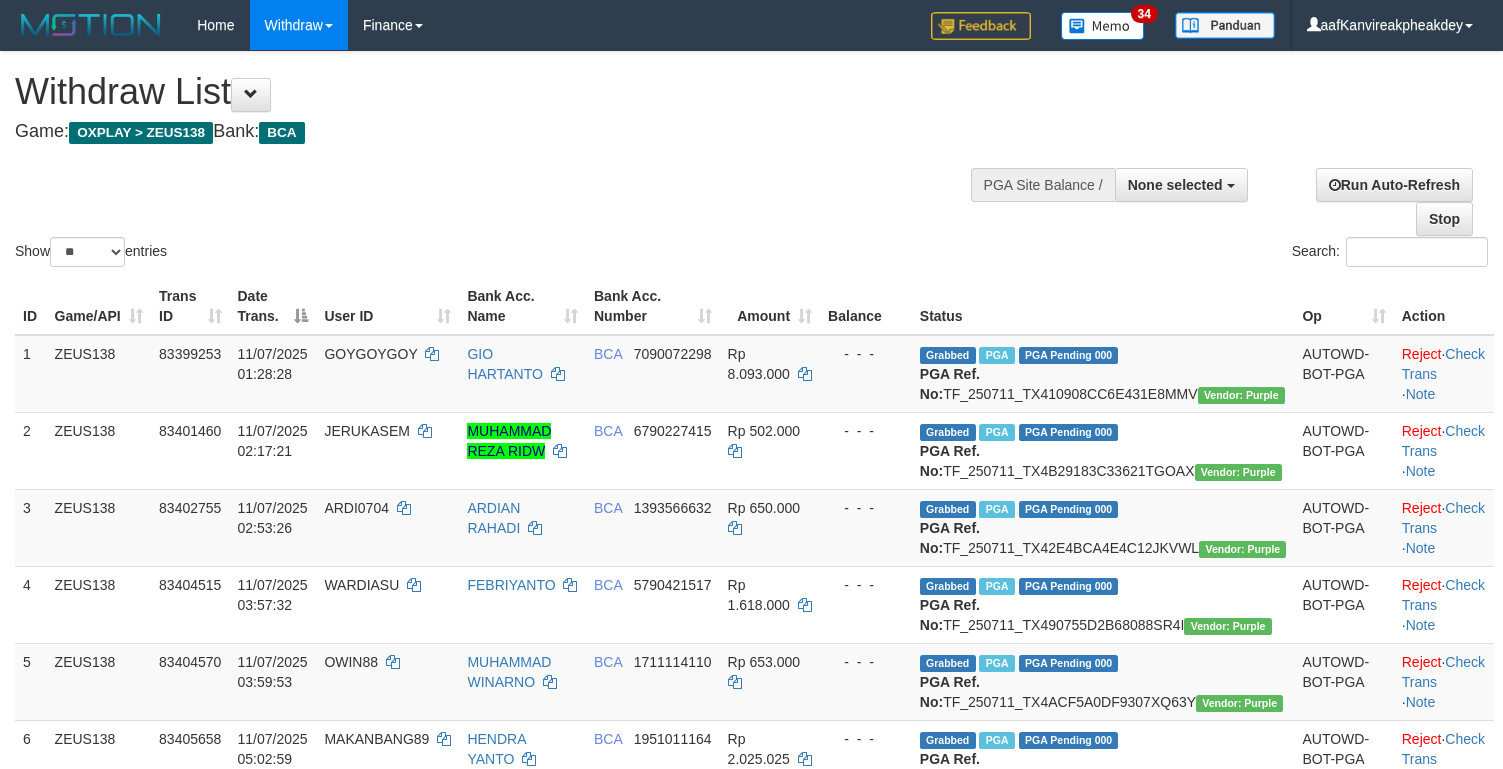 select 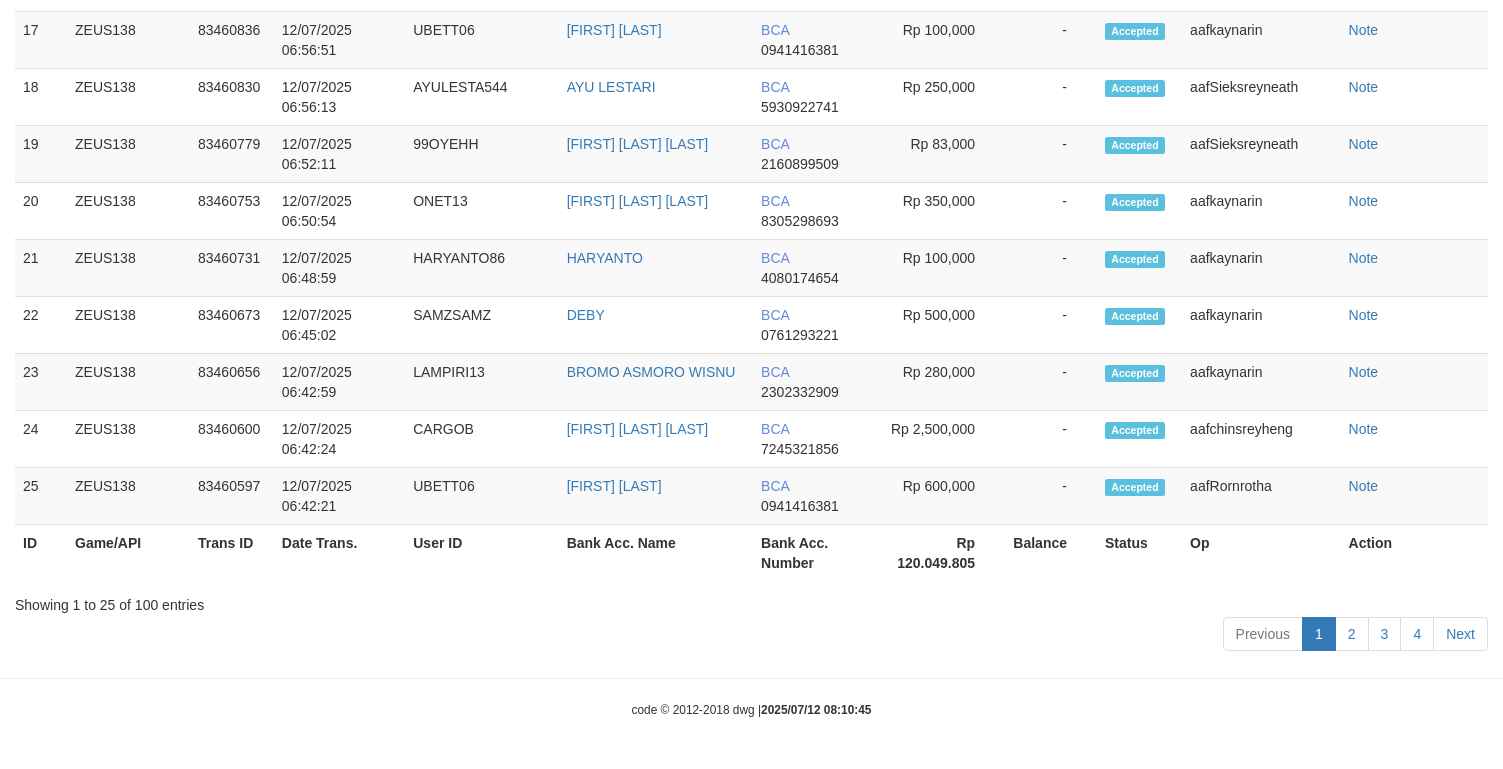 scroll, scrollTop: 2556, scrollLeft: 0, axis: vertical 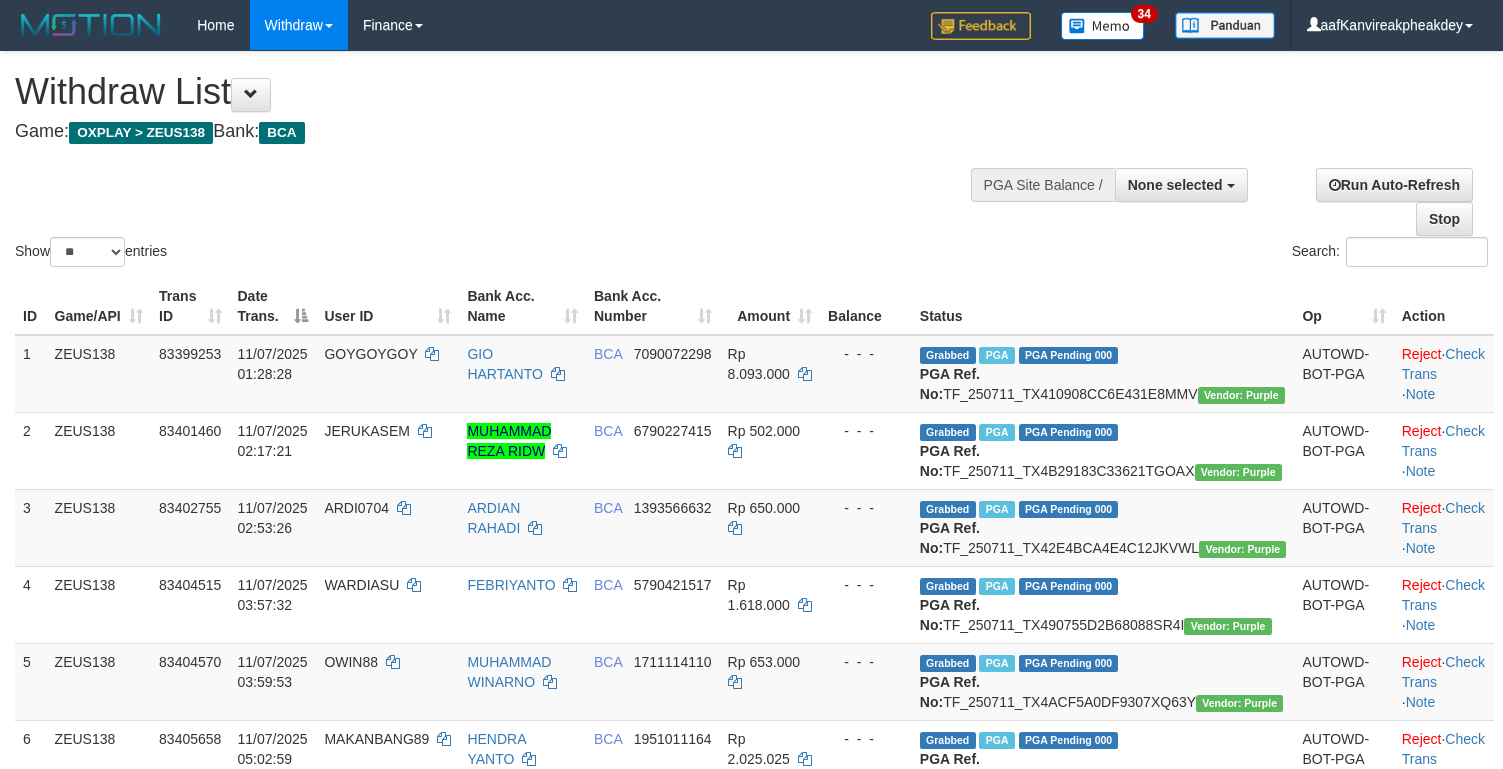 select 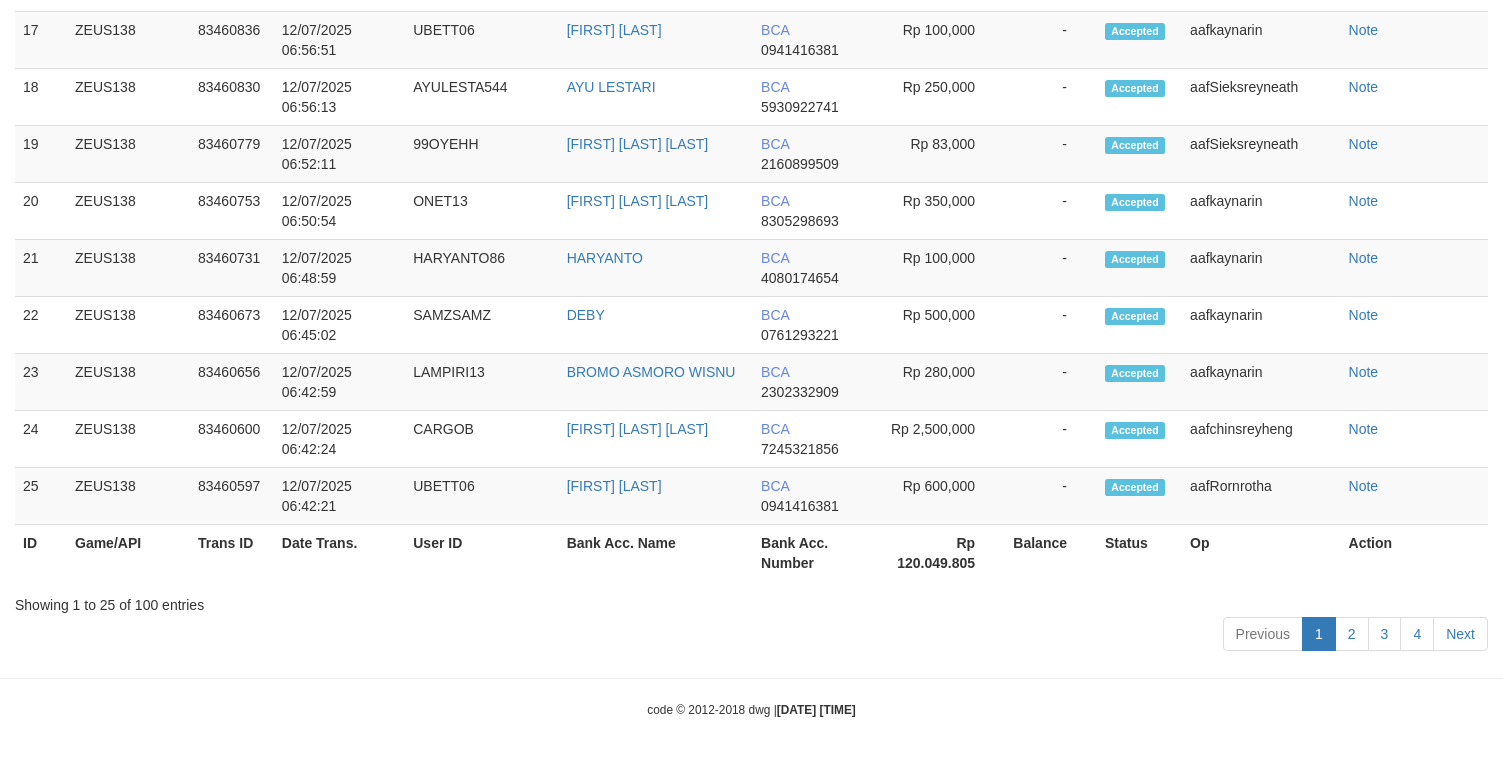 scroll, scrollTop: 2556, scrollLeft: 0, axis: vertical 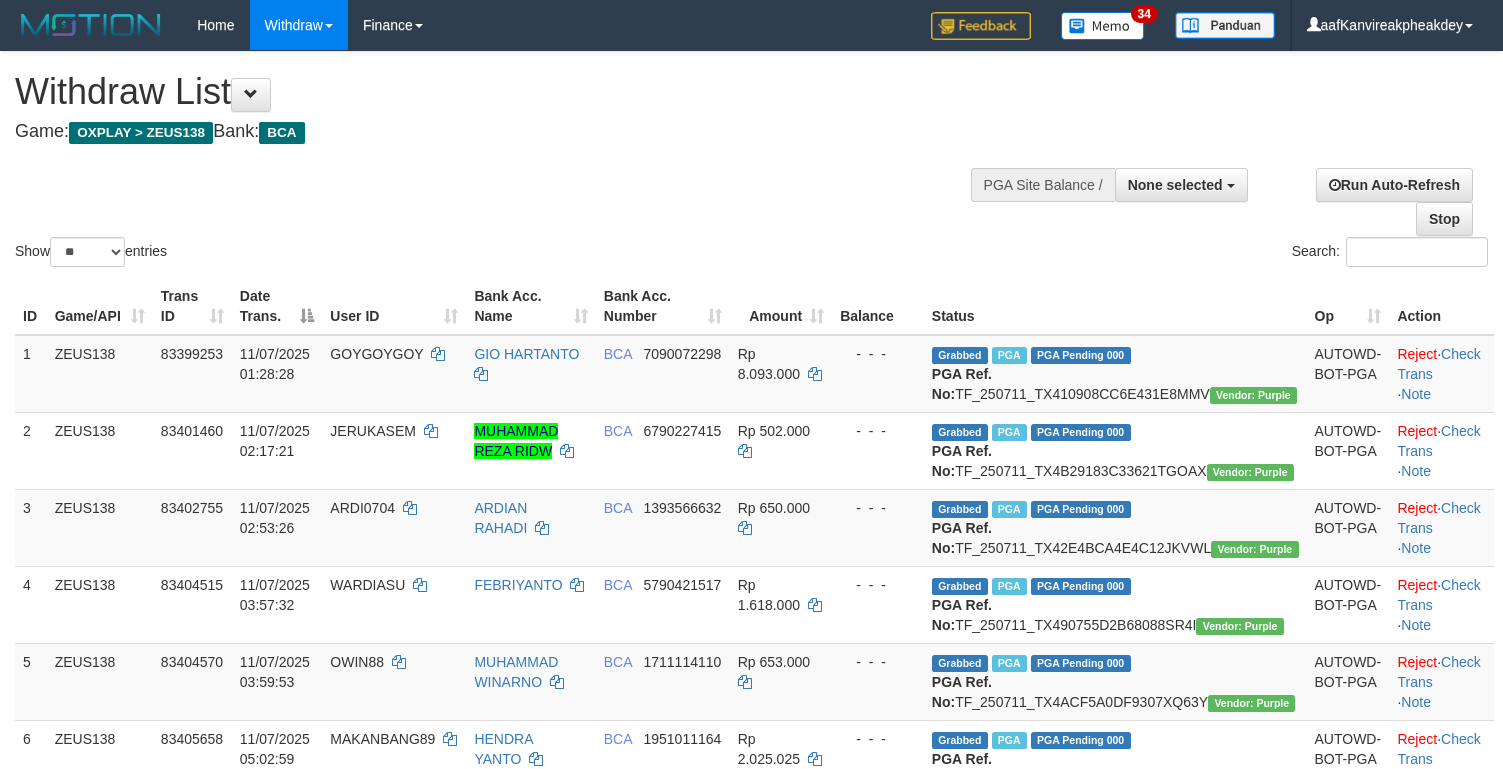 select 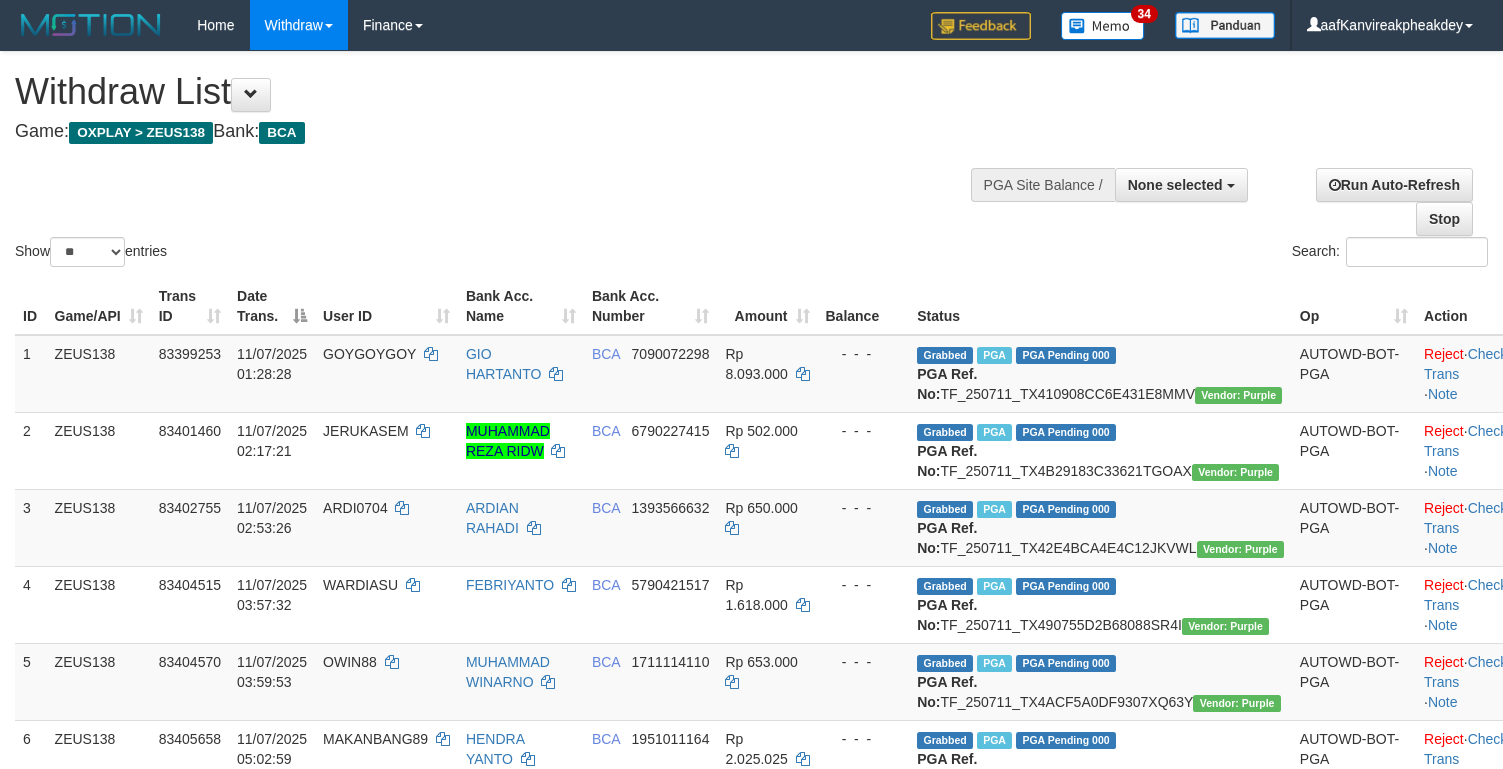 select 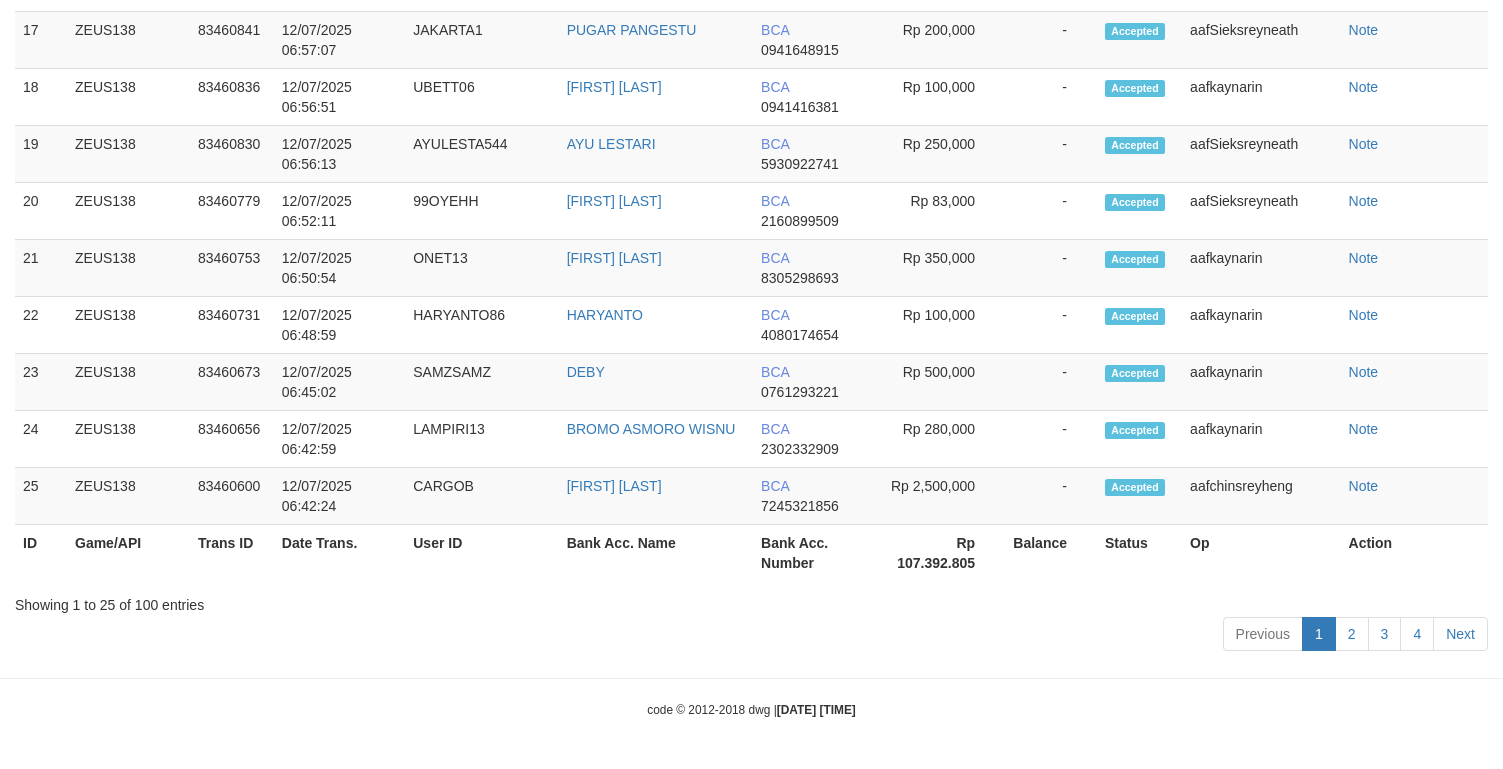 scroll, scrollTop: 2611, scrollLeft: 0, axis: vertical 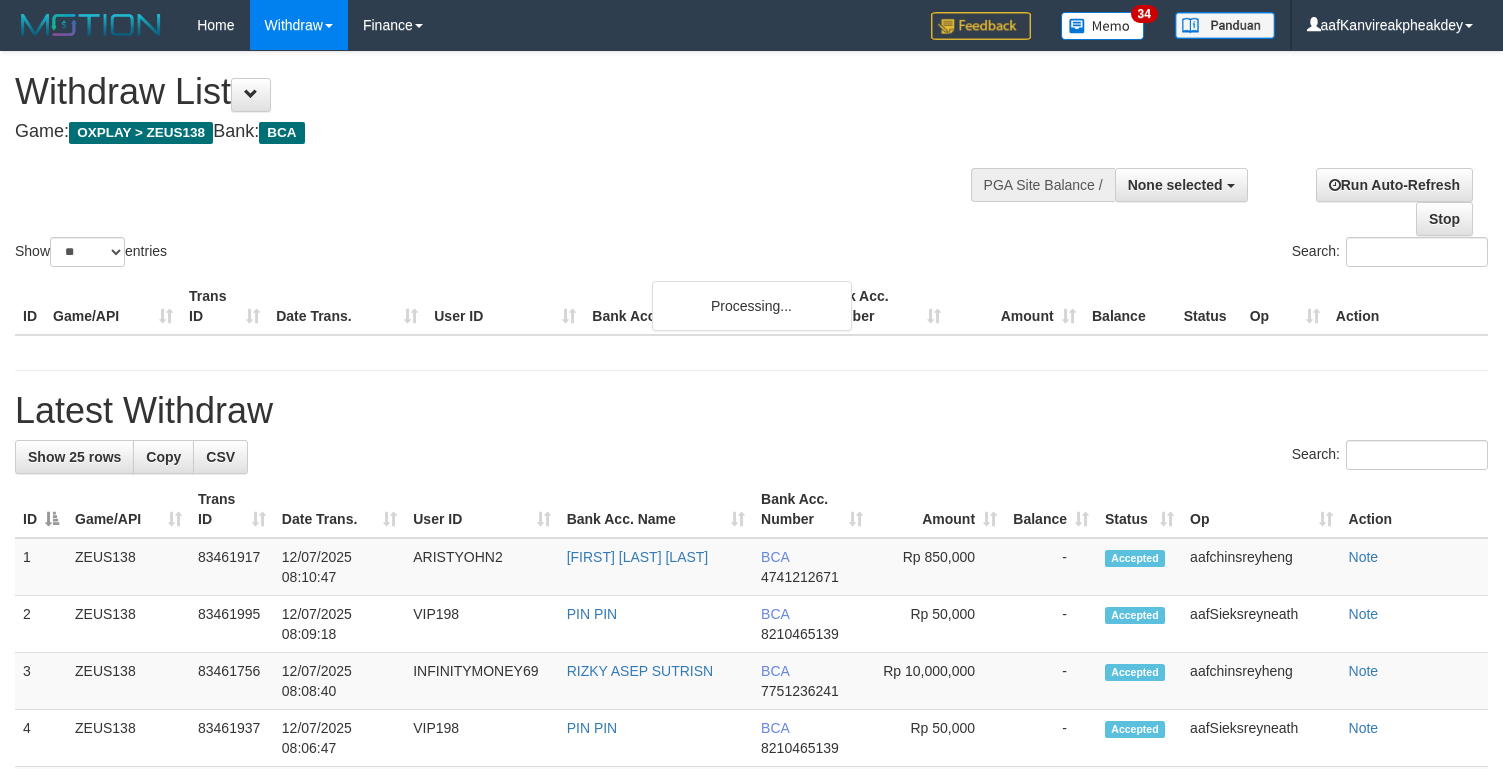 select 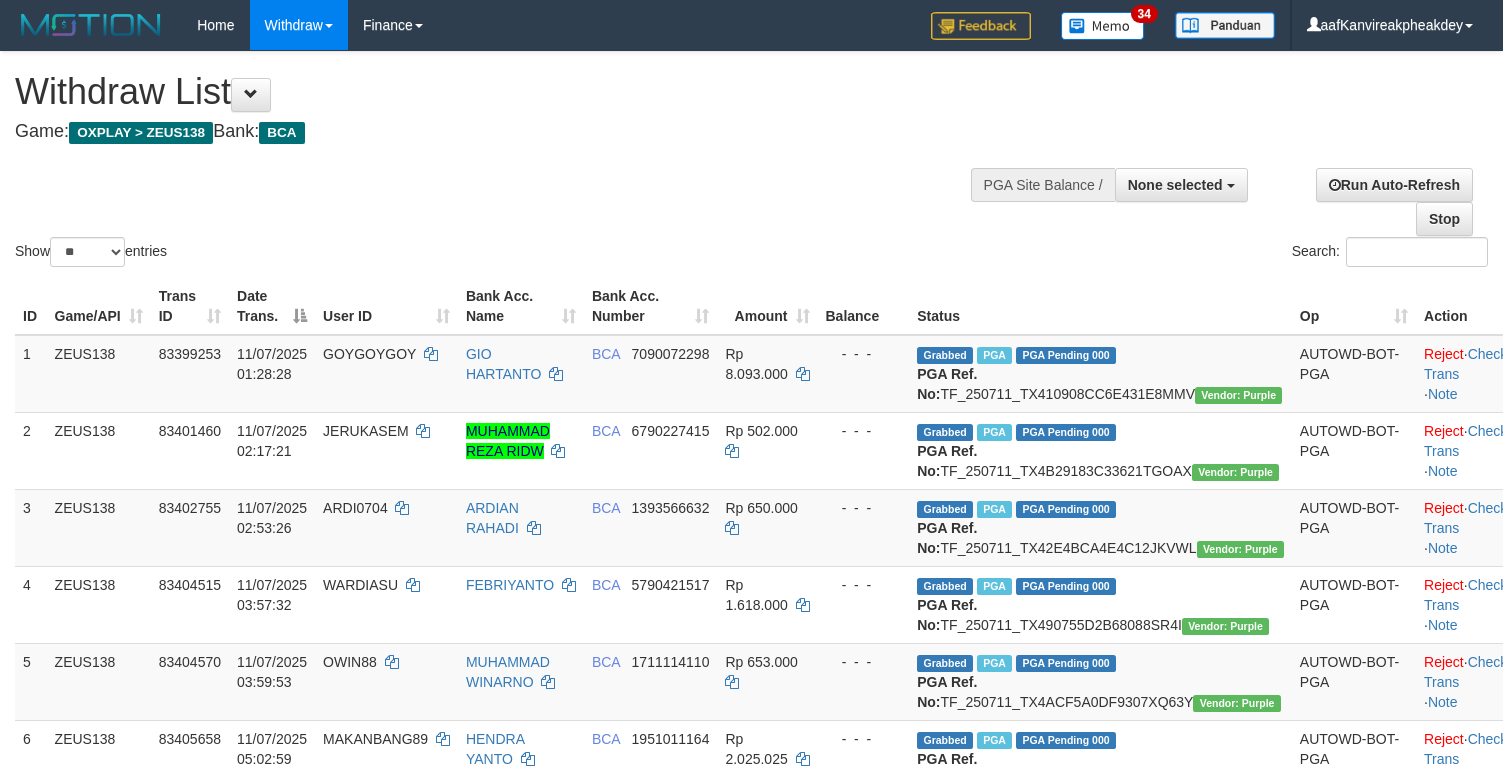 select 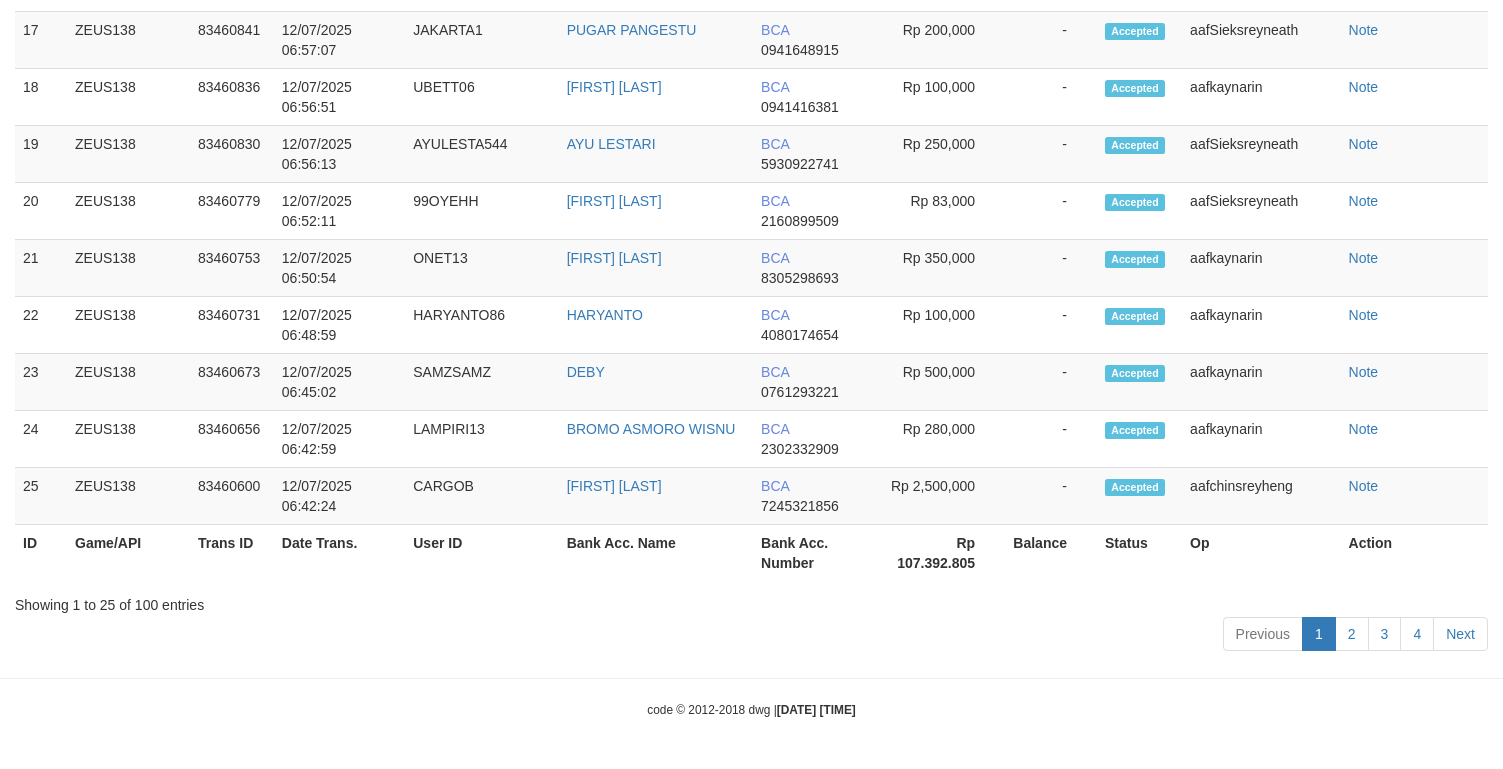 scroll, scrollTop: 2611, scrollLeft: 0, axis: vertical 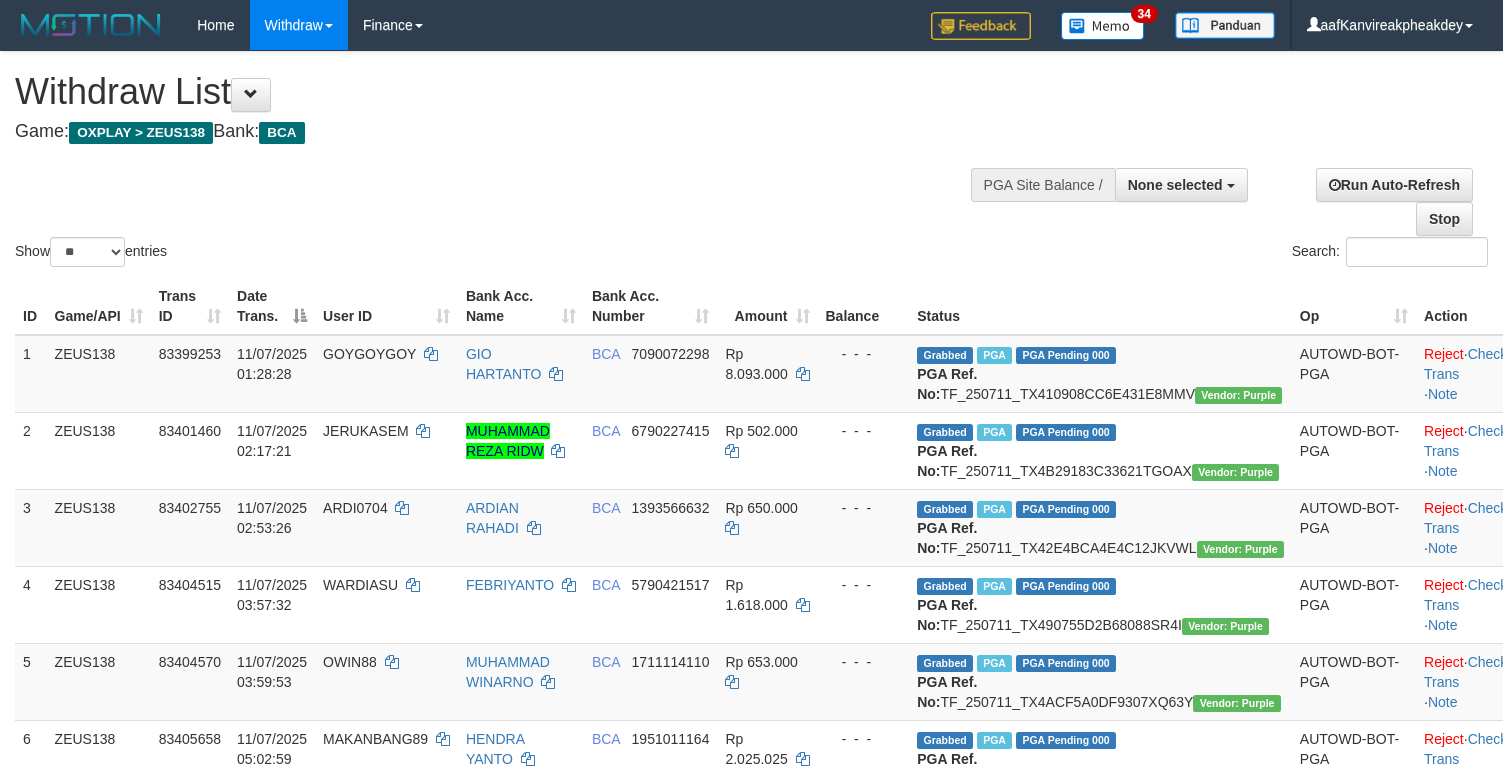 select 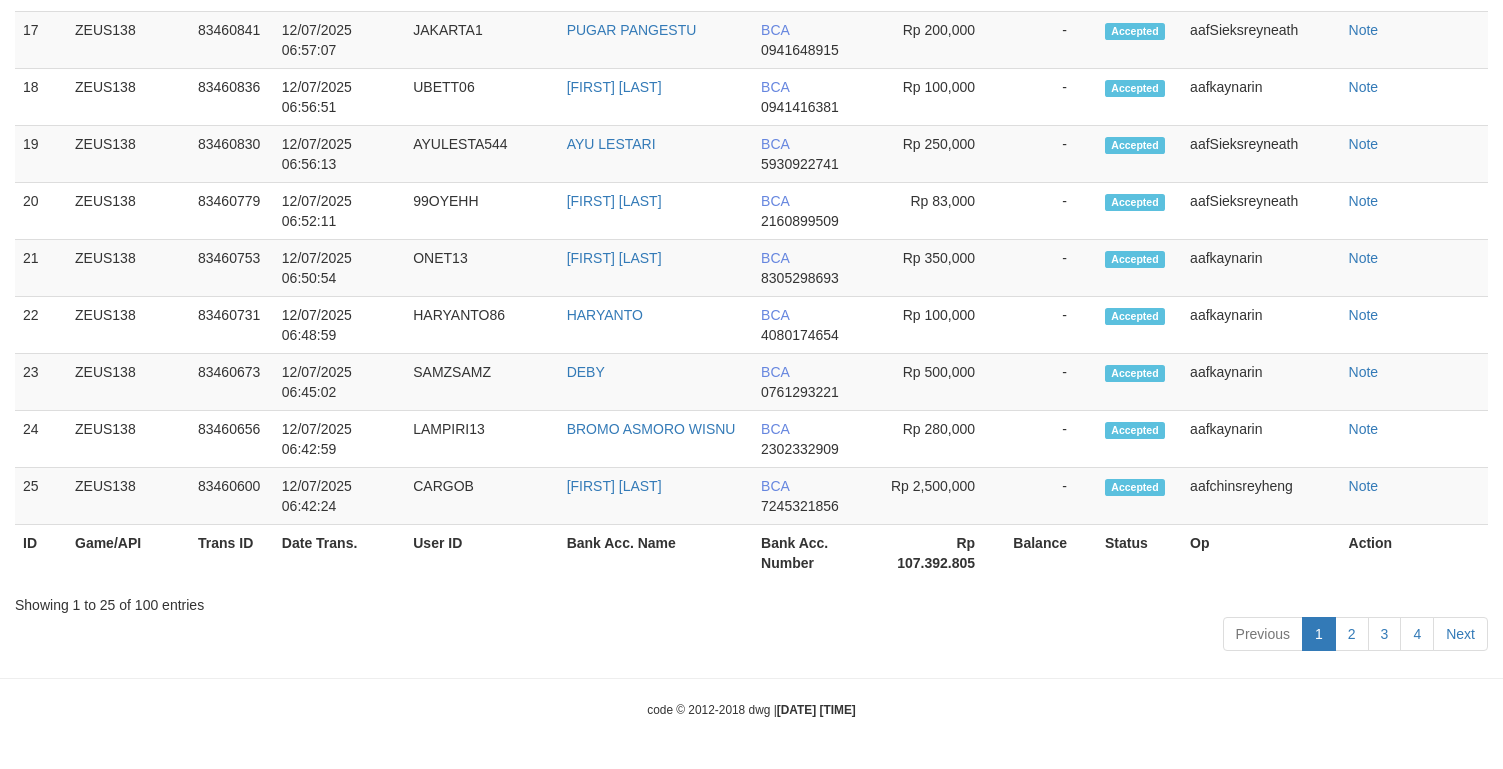 scroll, scrollTop: 2611, scrollLeft: 0, axis: vertical 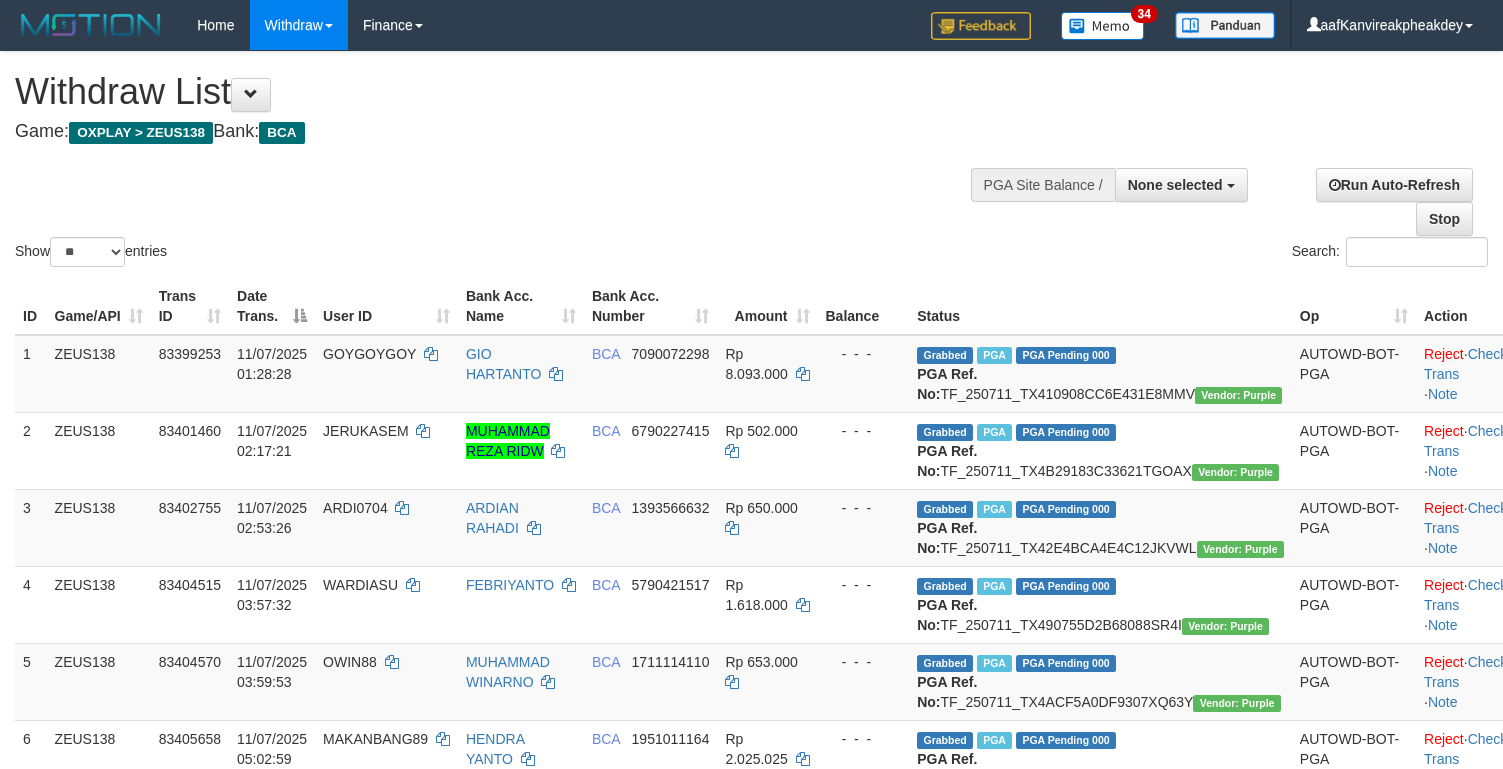 select 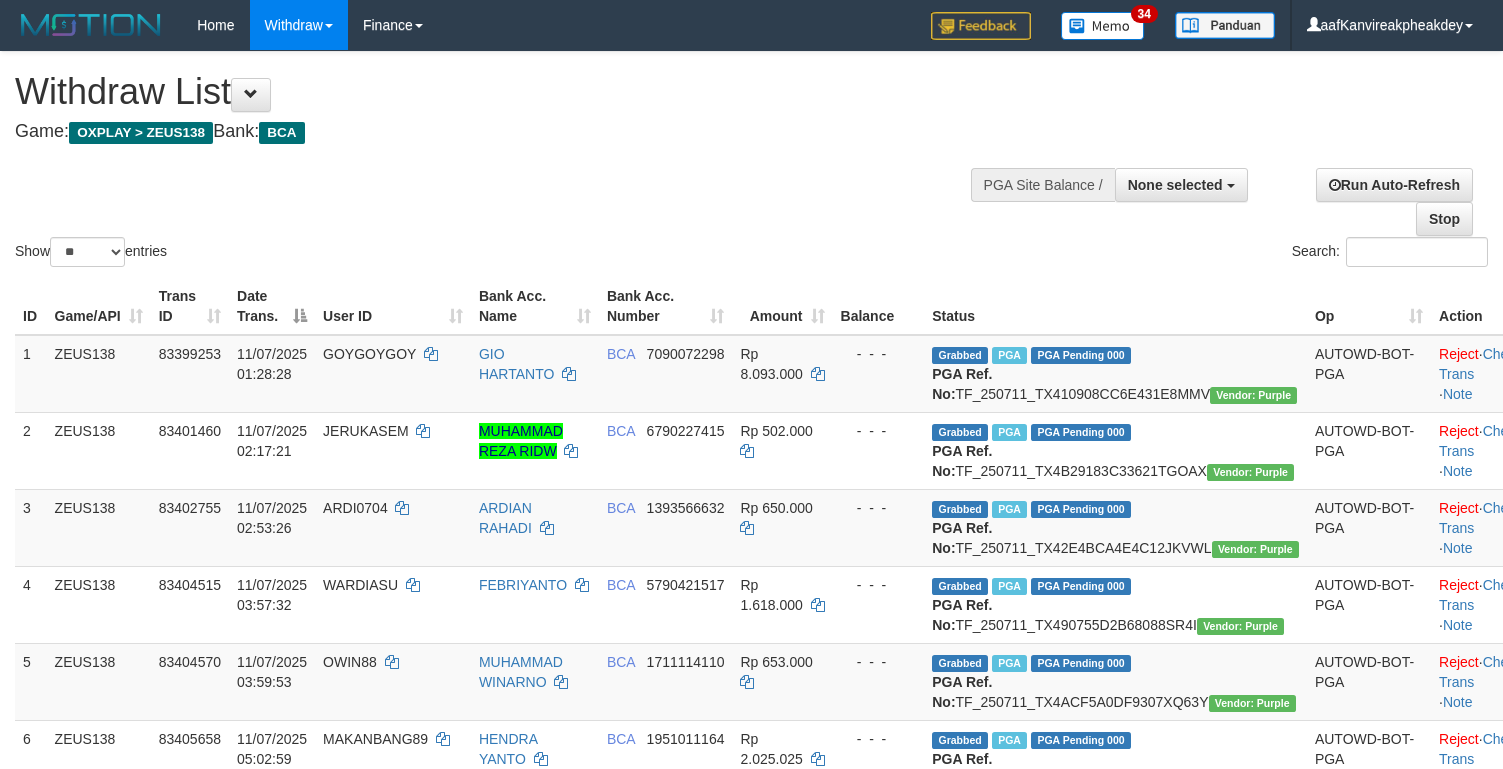 select 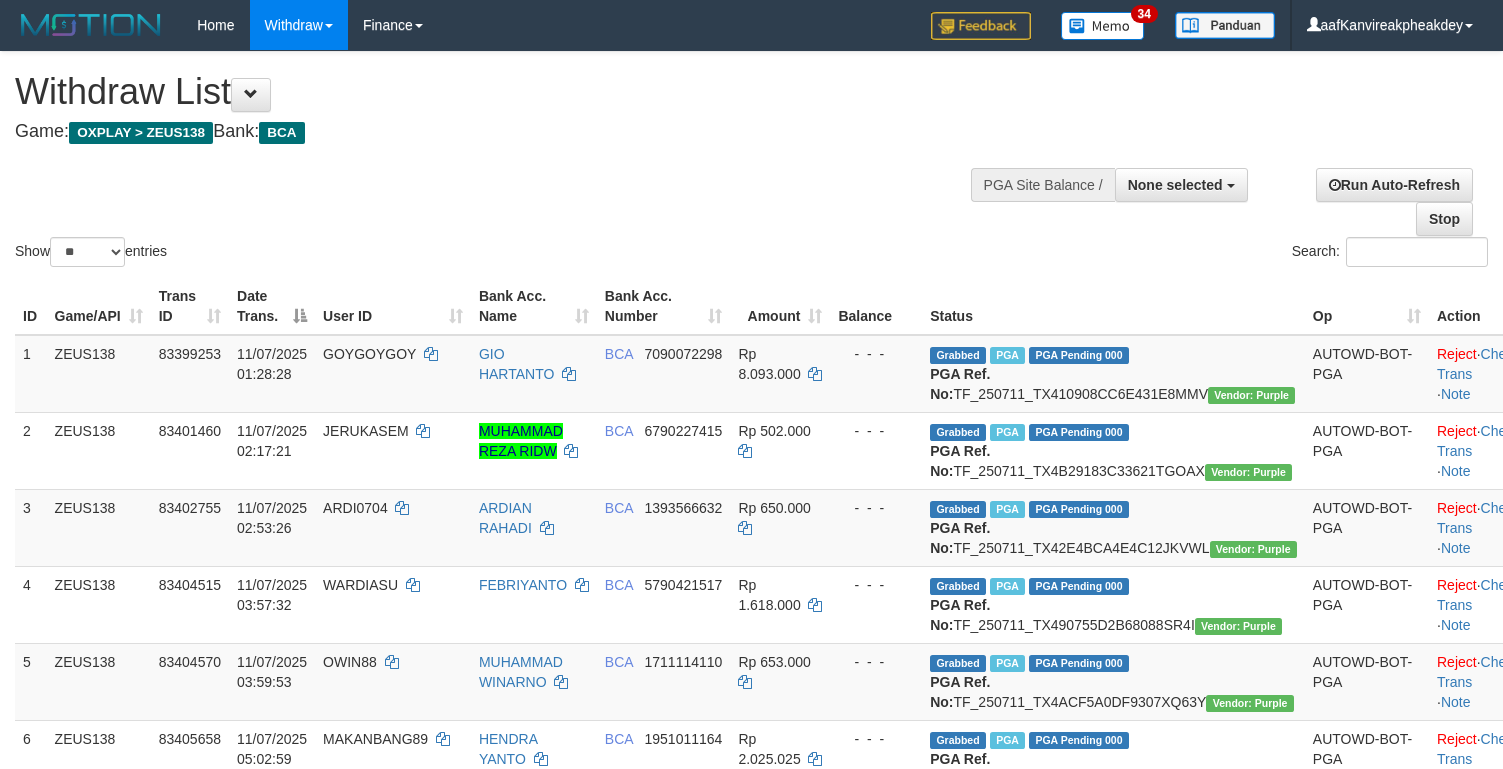 select 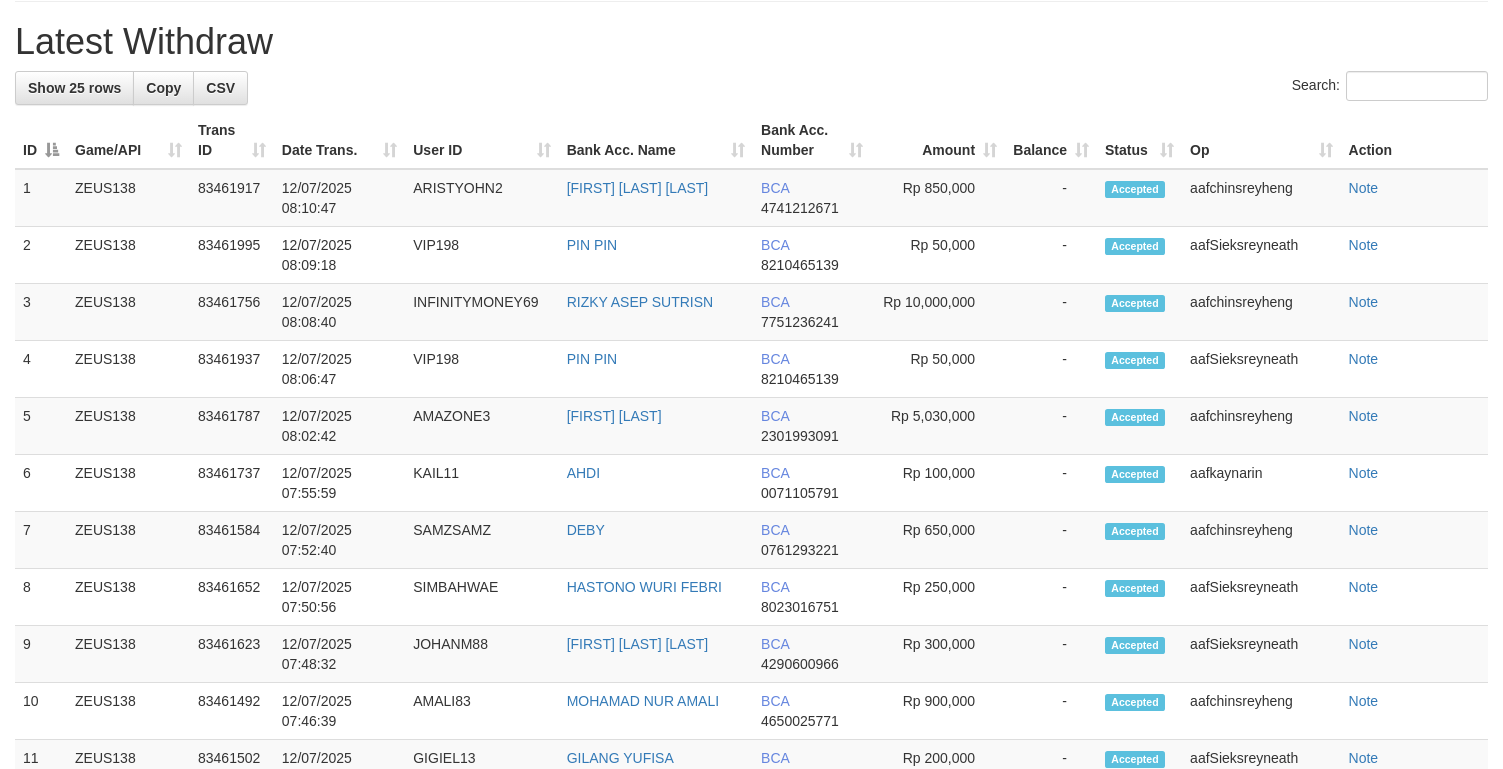 scroll, scrollTop: 1386, scrollLeft: 0, axis: vertical 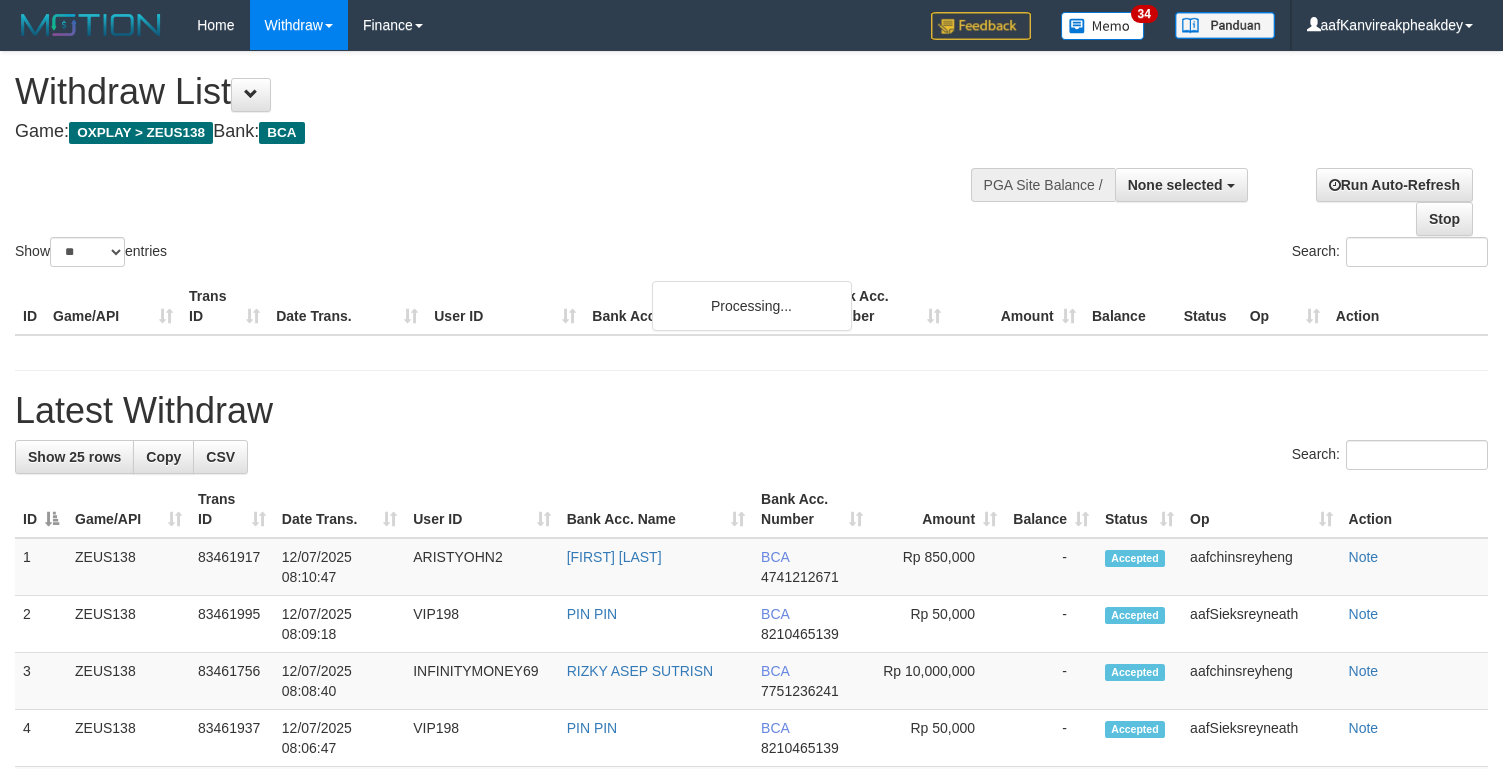 select 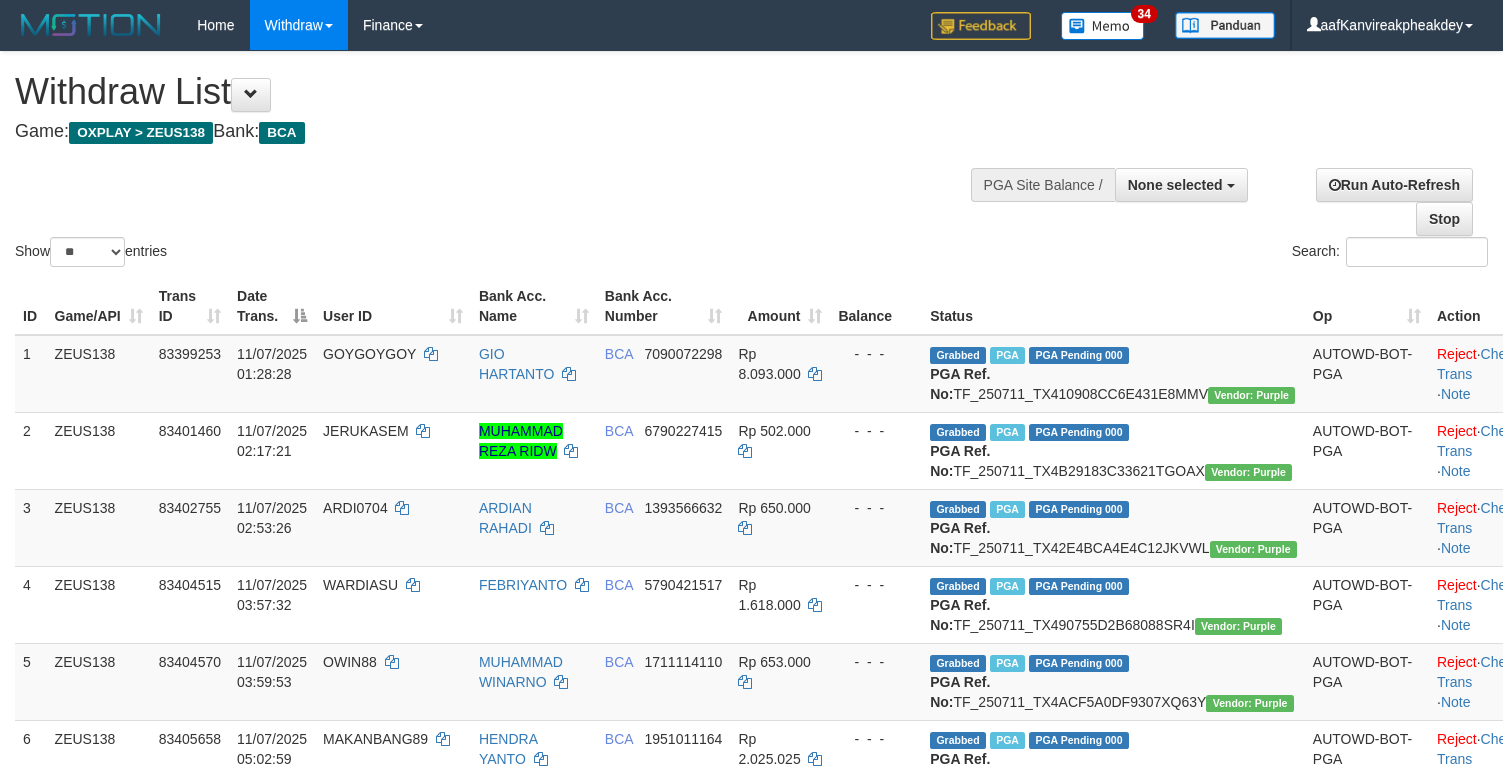 select 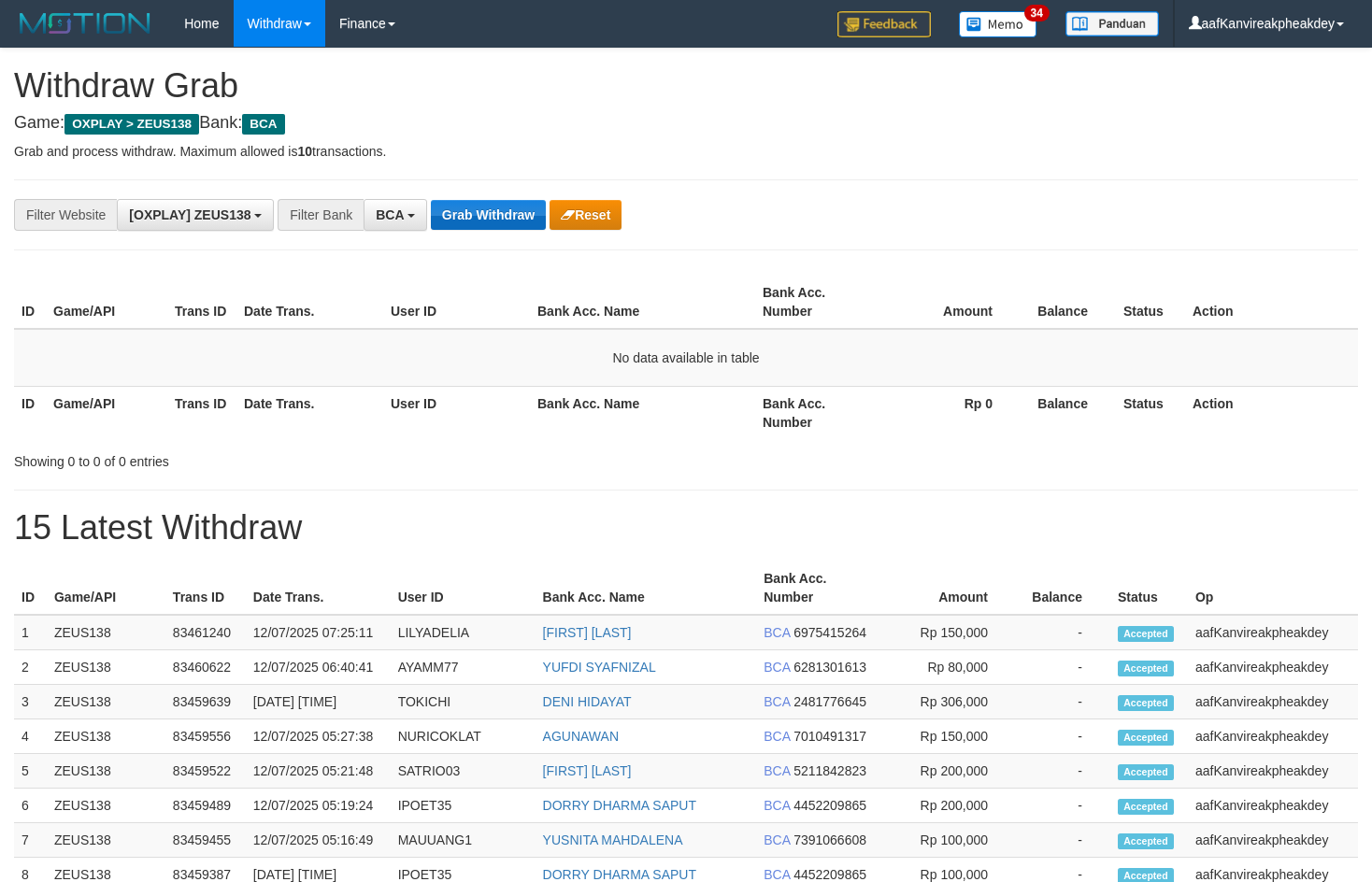 scroll, scrollTop: 0, scrollLeft: 0, axis: both 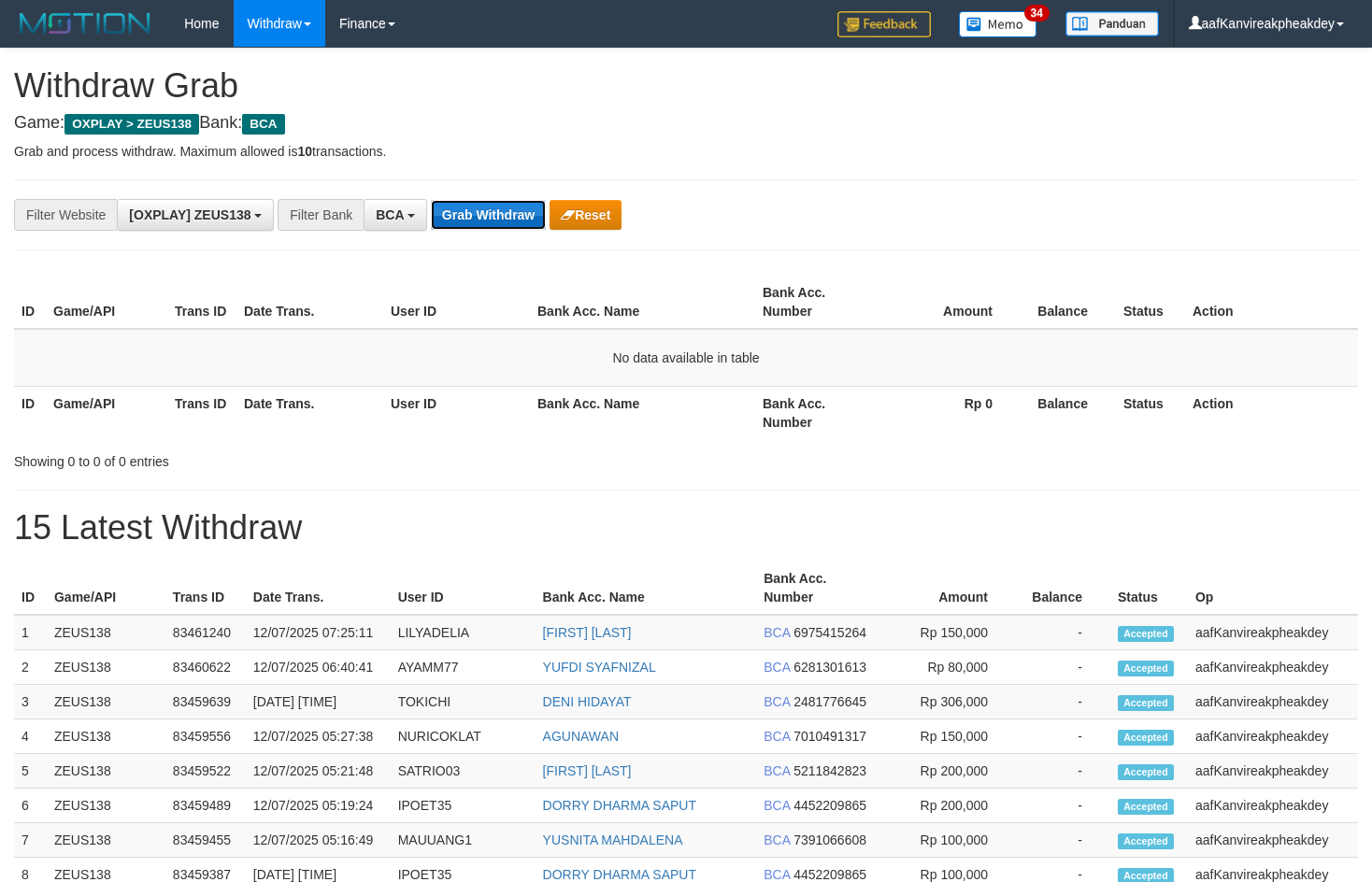 click on "Grab Withdraw" at bounding box center [488, 215] 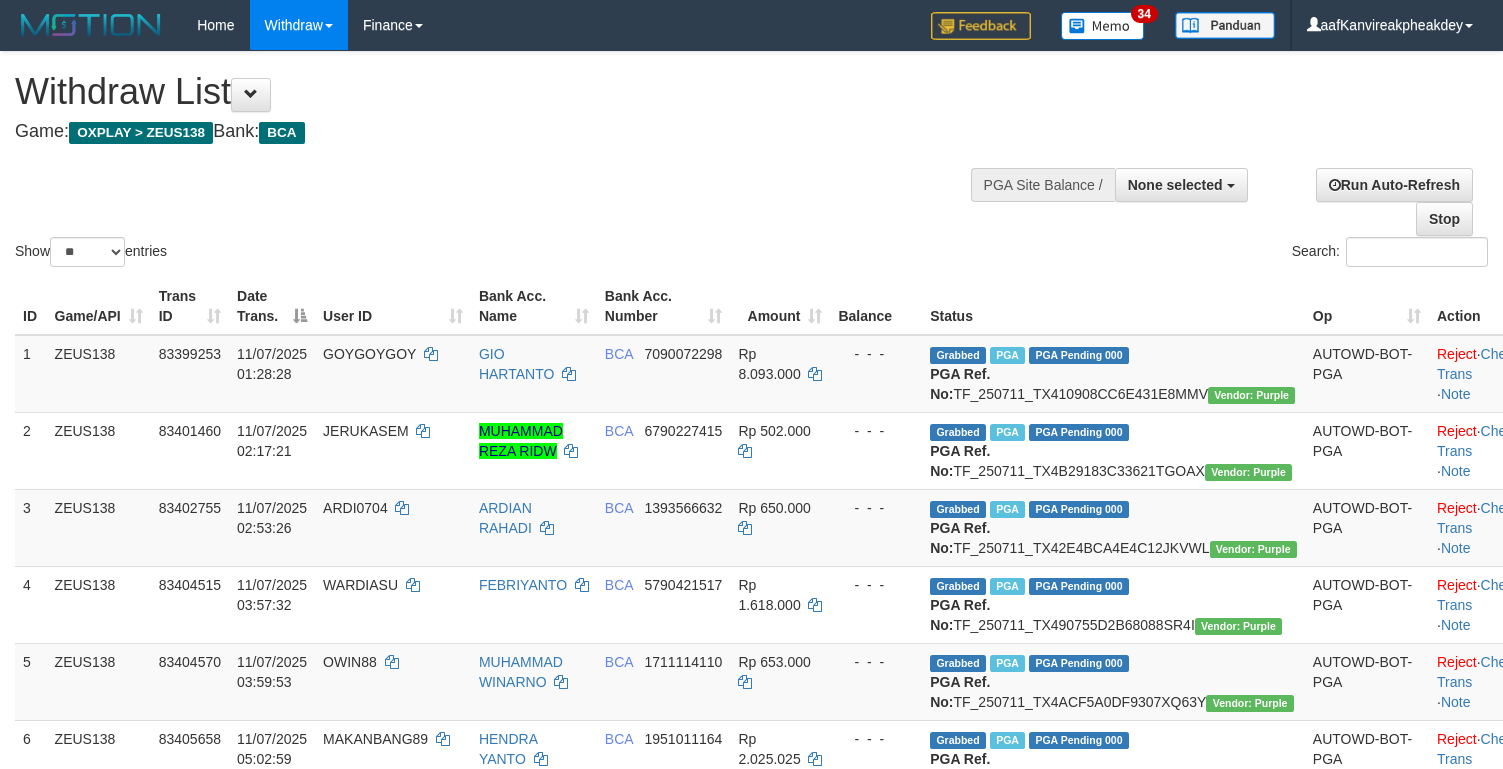 select 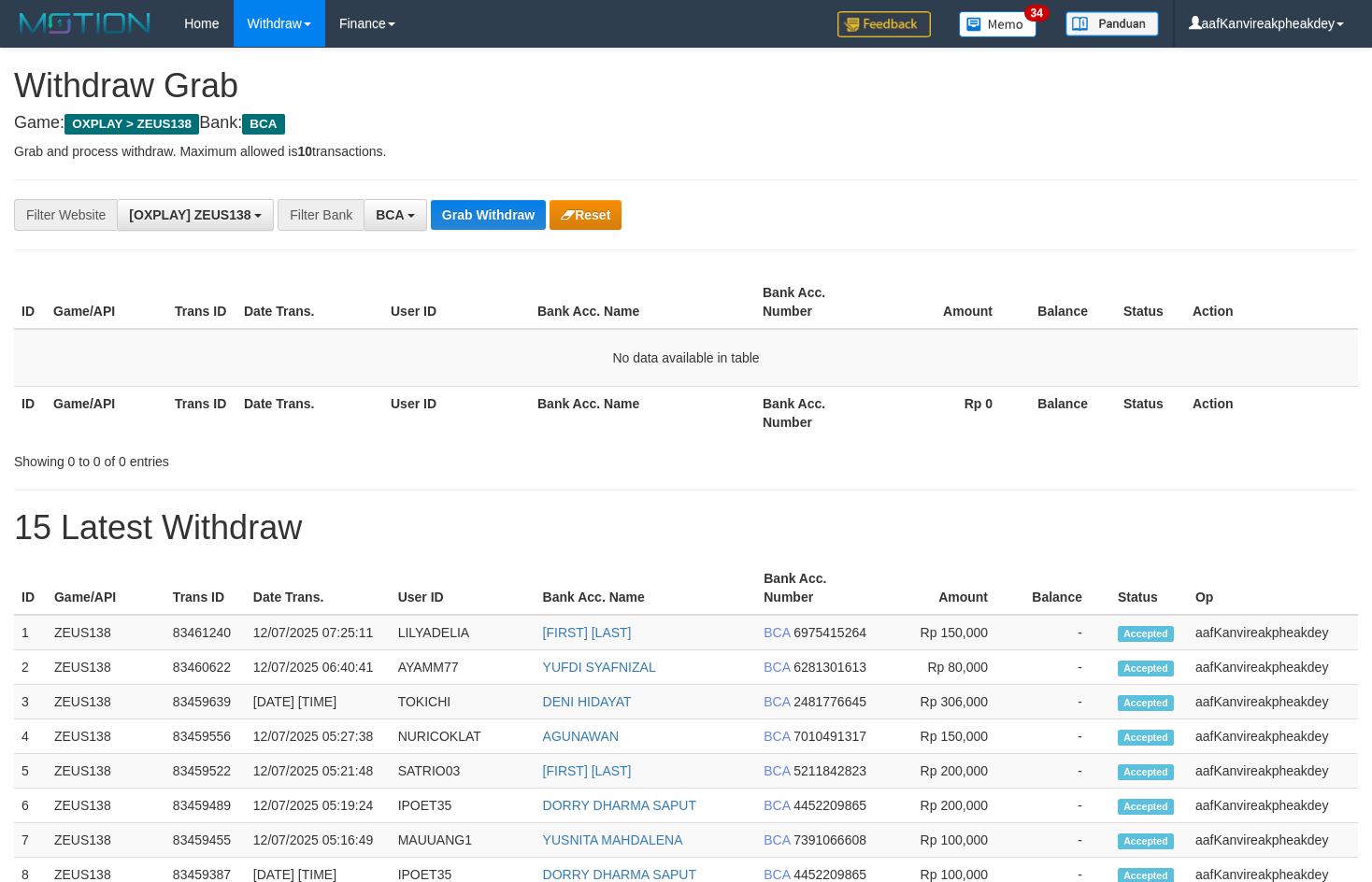 click on "Grab Withdraw" at bounding box center [488, 215] 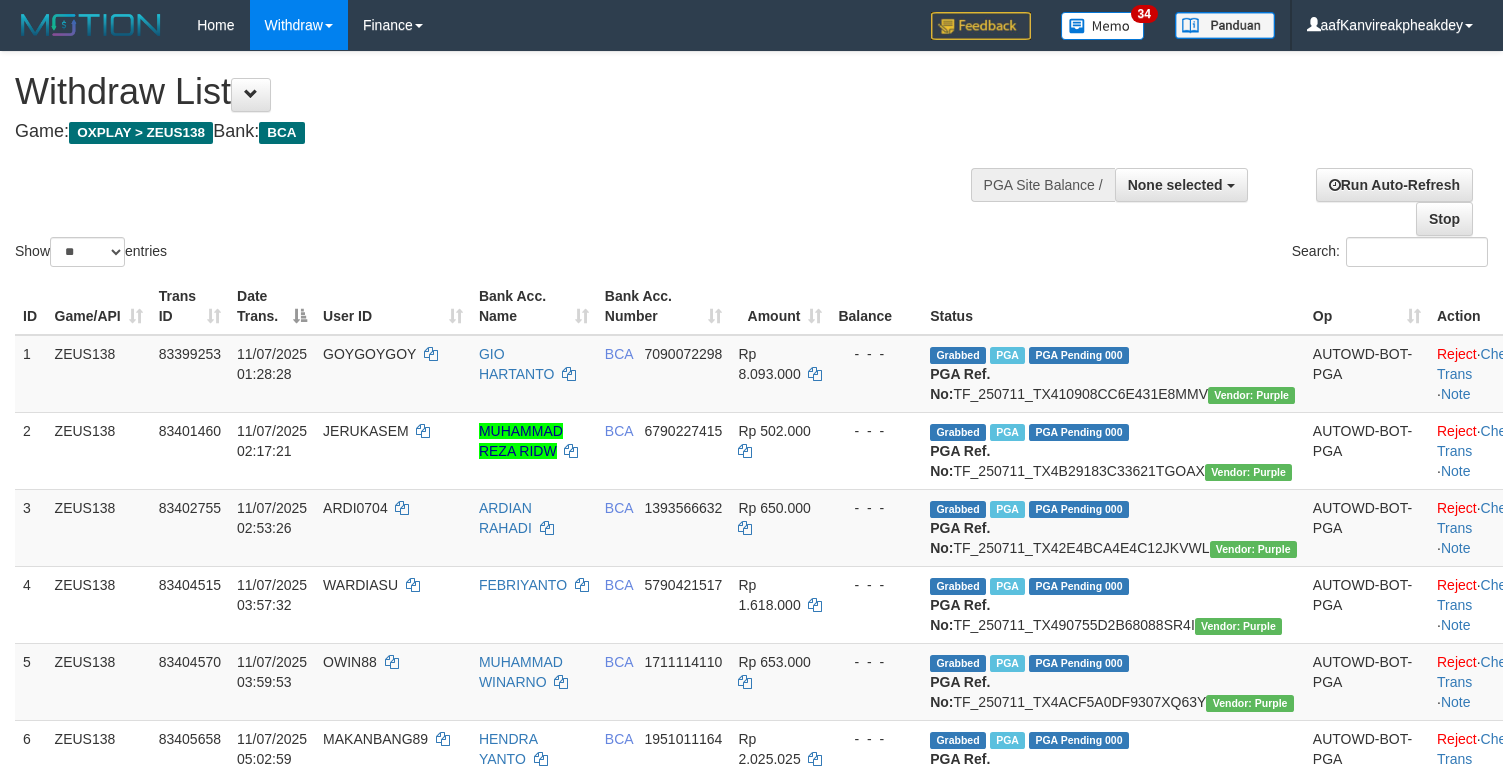 select 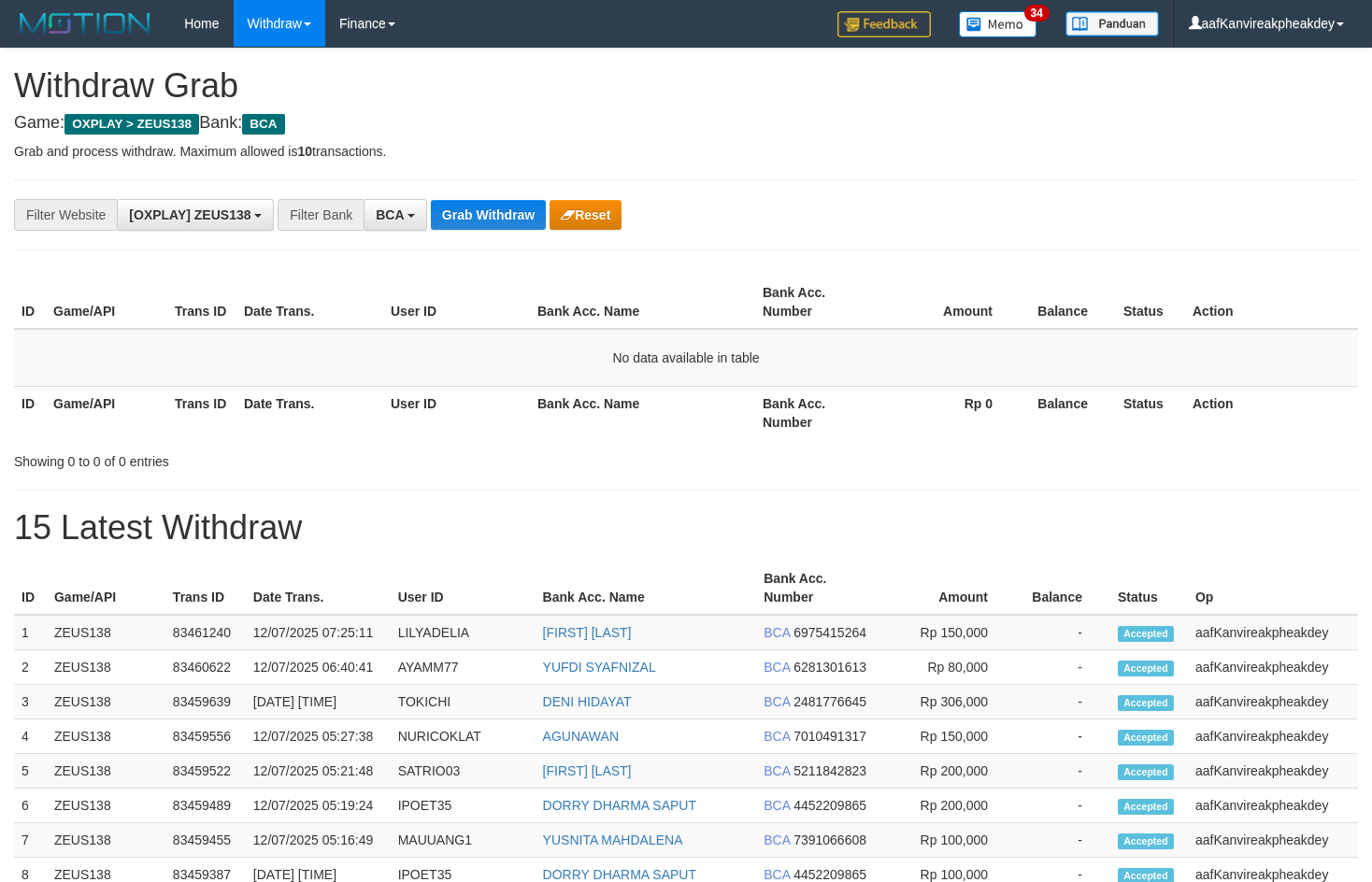 scroll, scrollTop: 0, scrollLeft: 0, axis: both 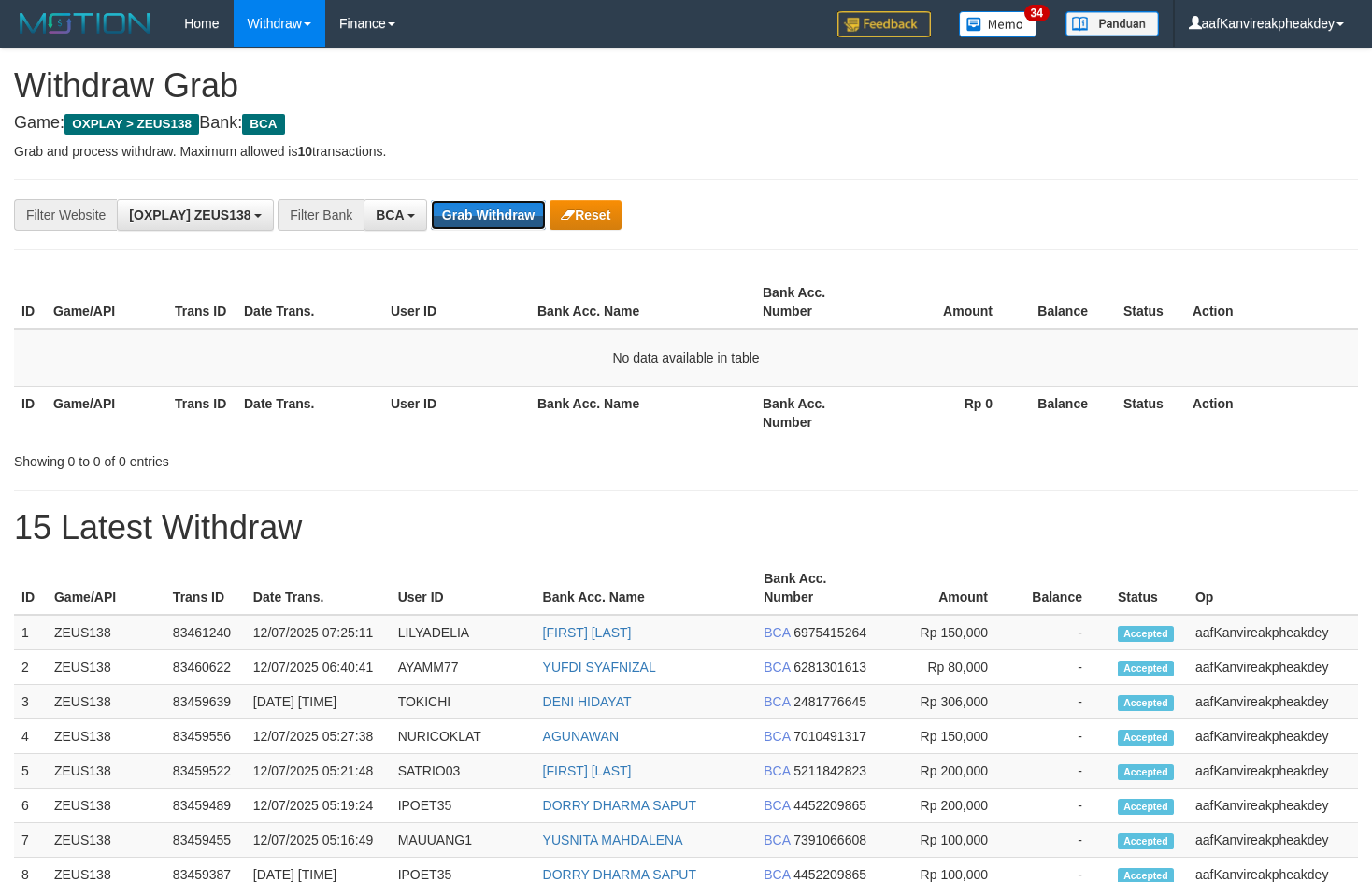 click on "Grab Withdraw" at bounding box center (488, 215) 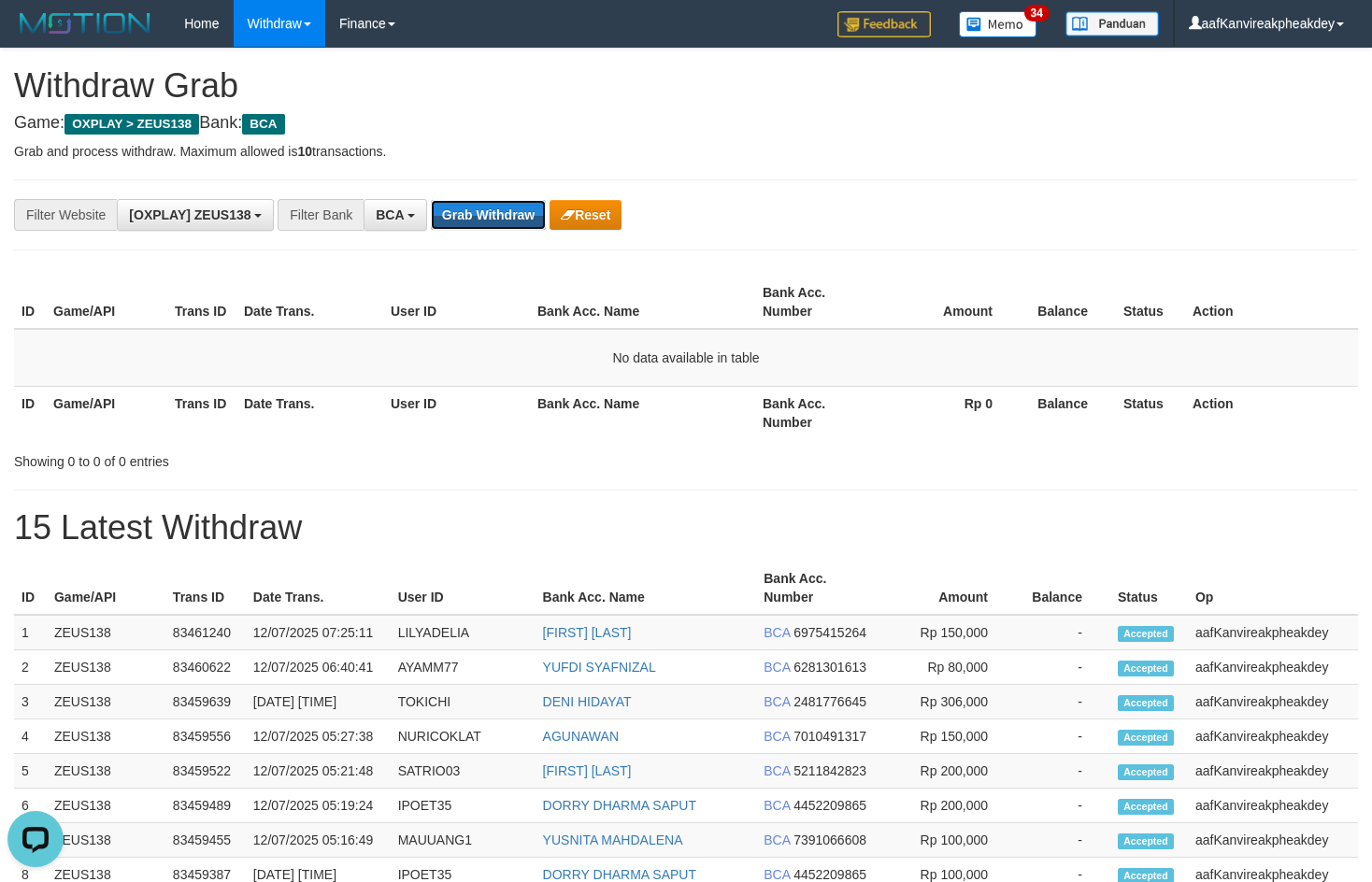 scroll, scrollTop: 0, scrollLeft: 0, axis: both 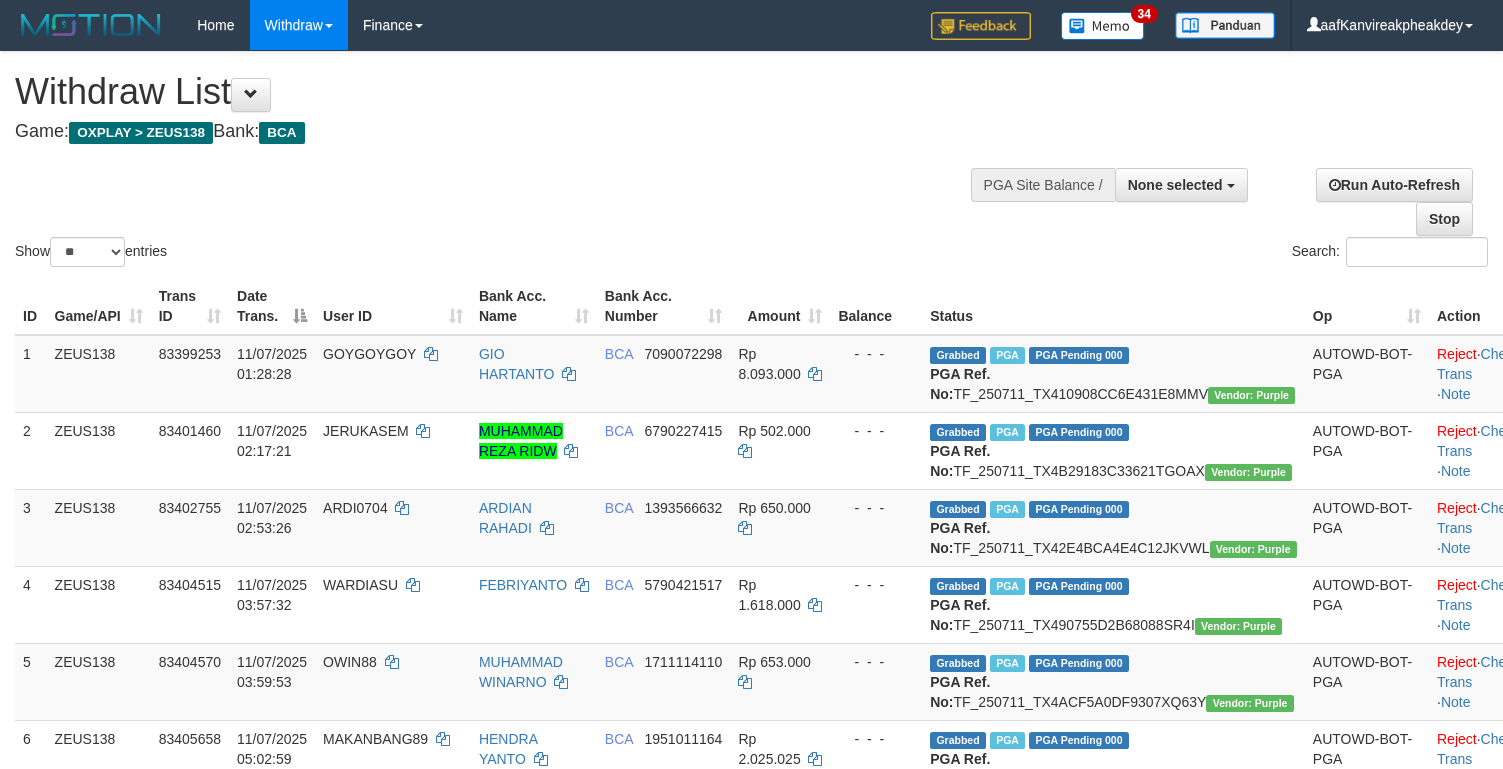 select 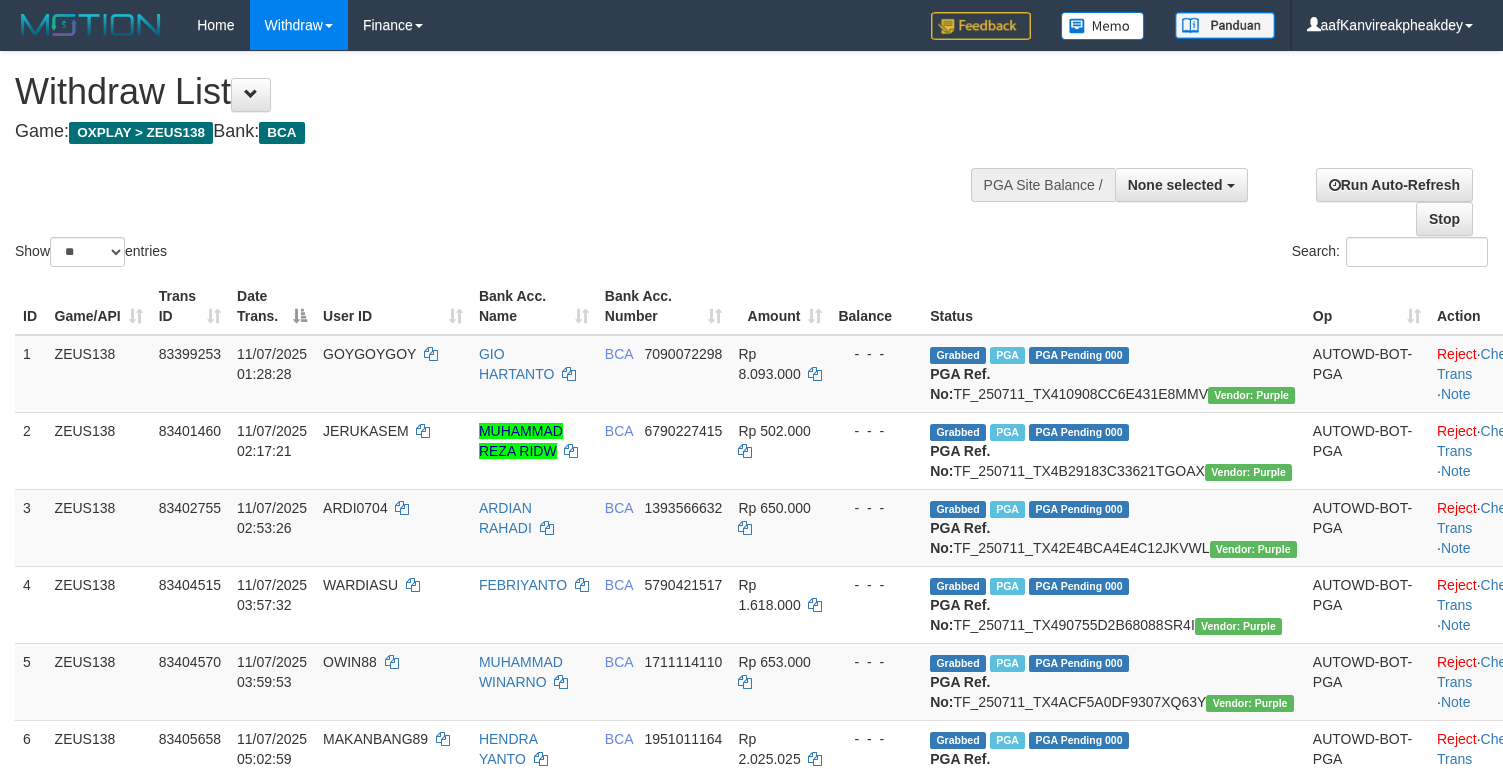 select 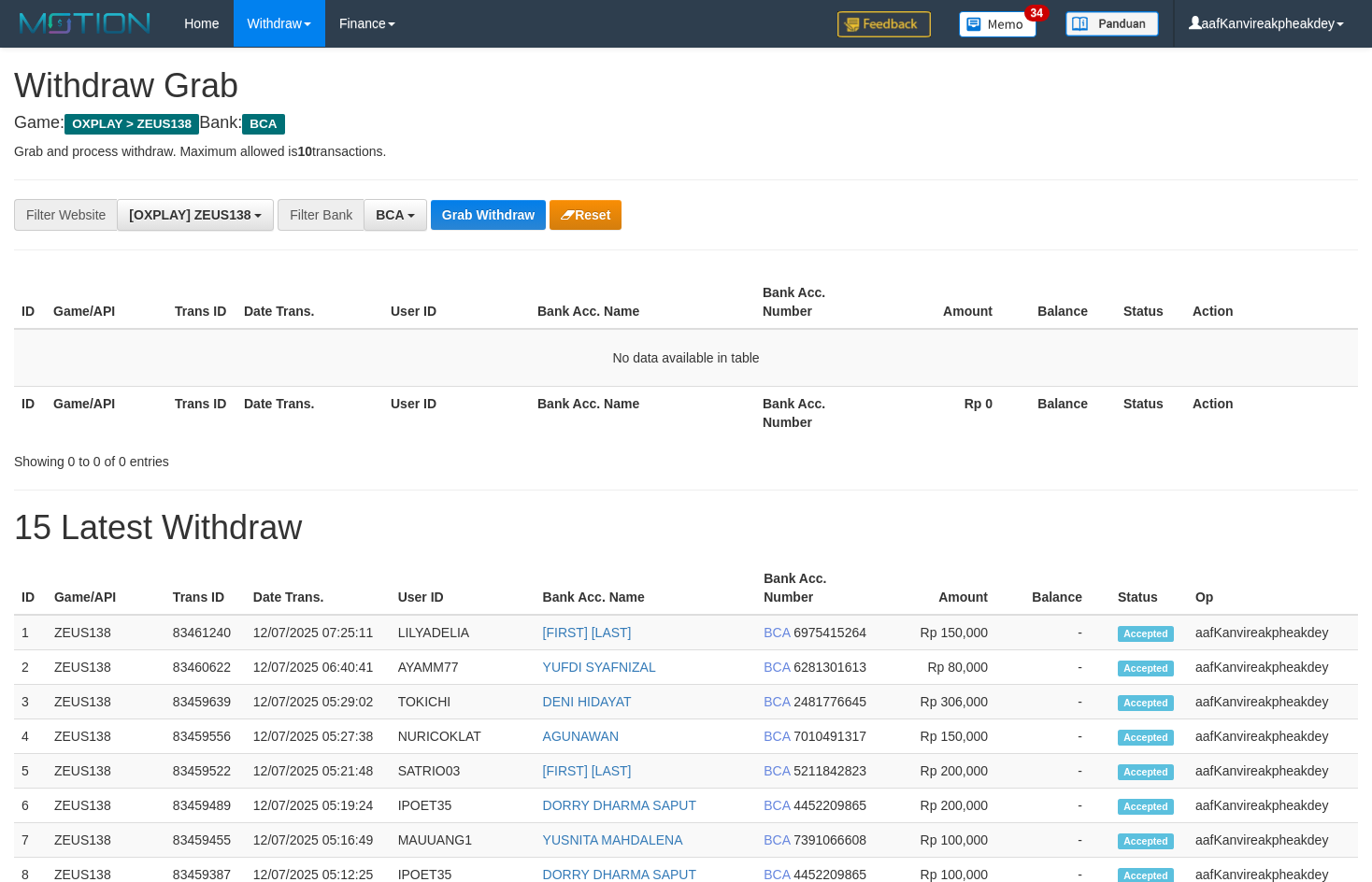 scroll, scrollTop: 0, scrollLeft: 0, axis: both 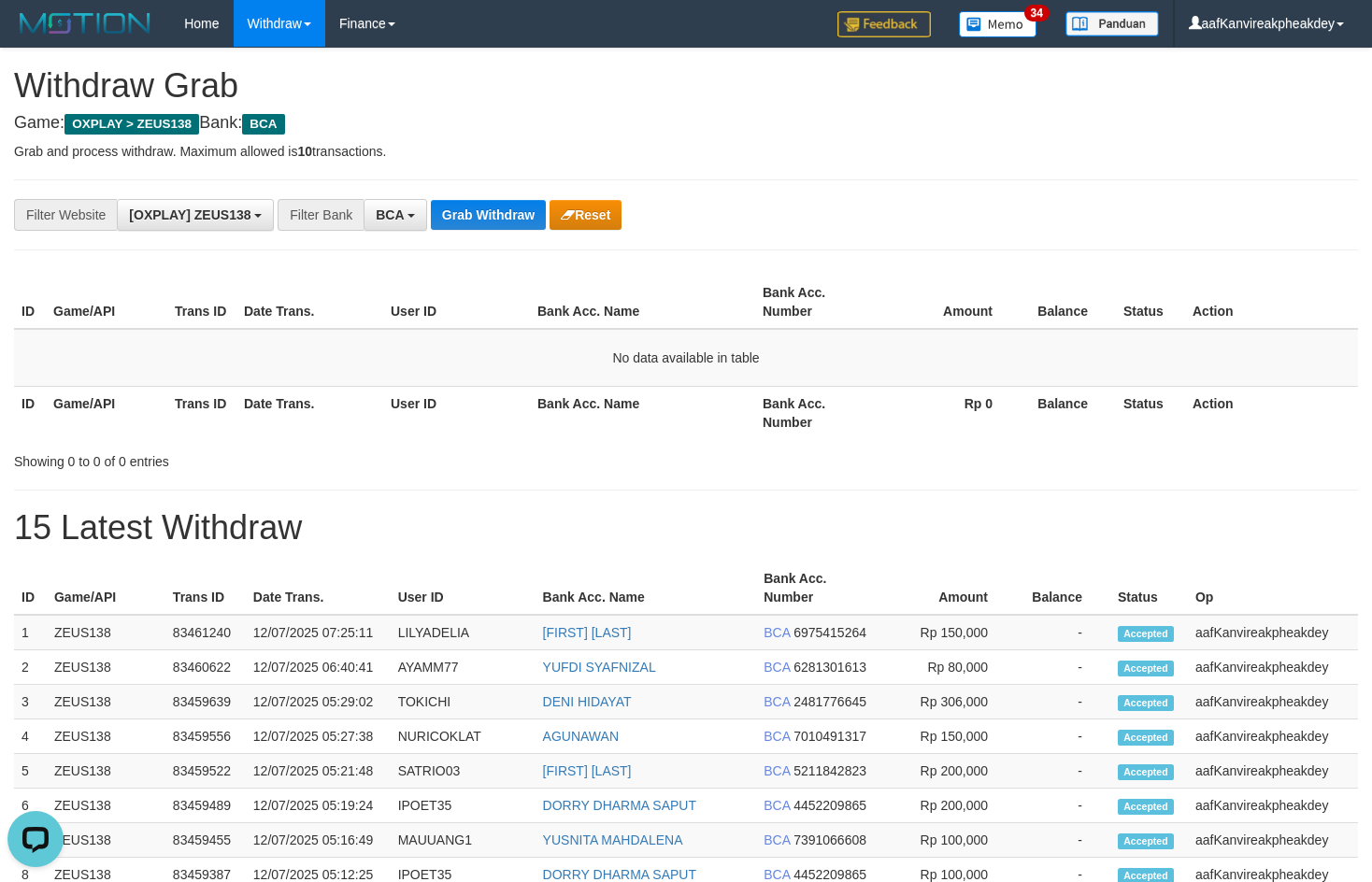 drag, startPoint x: 519, startPoint y: 192, endPoint x: 520, endPoint y: 237, distance: 45.01111 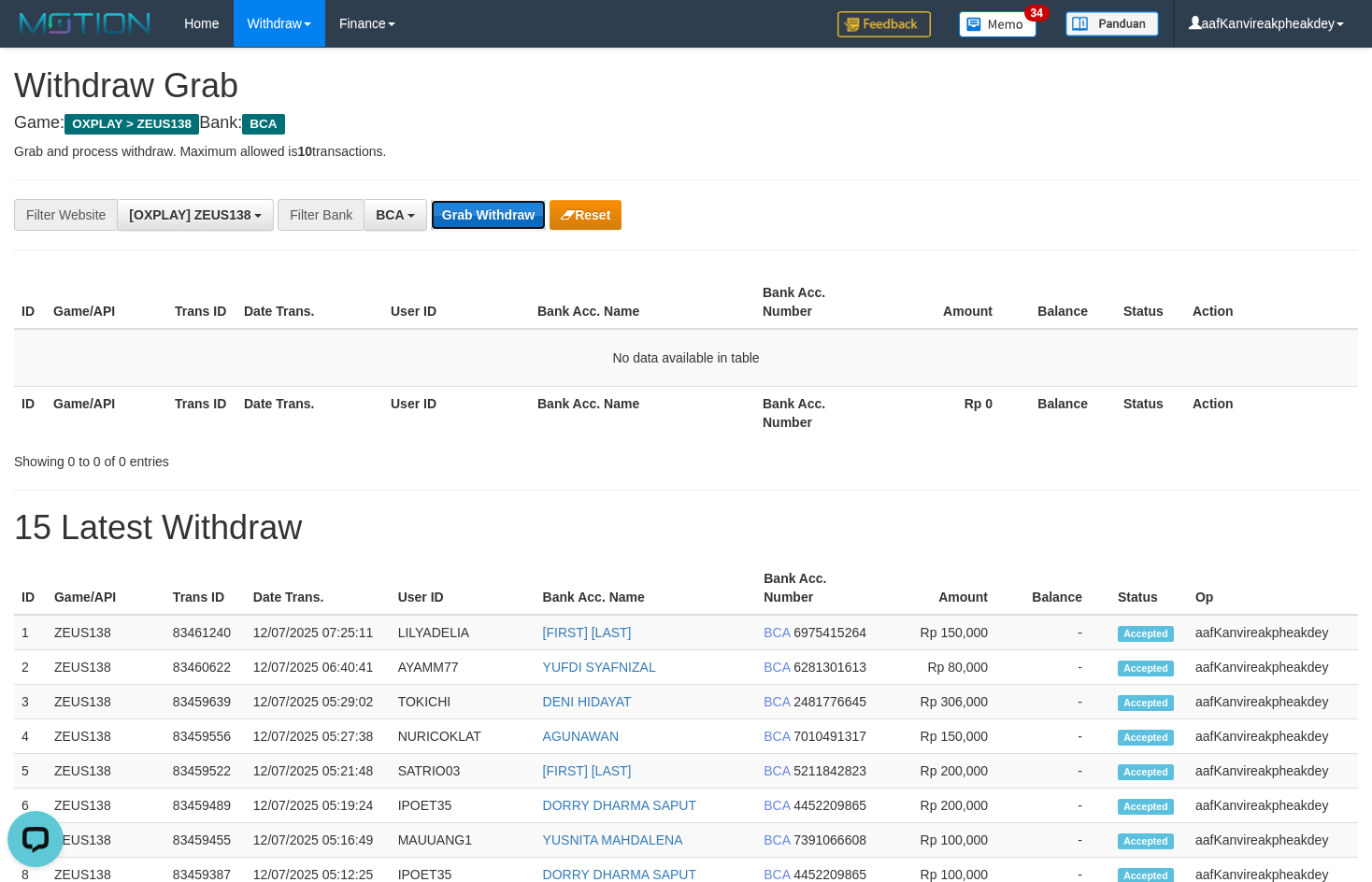 click on "Grab Withdraw" at bounding box center (488, 215) 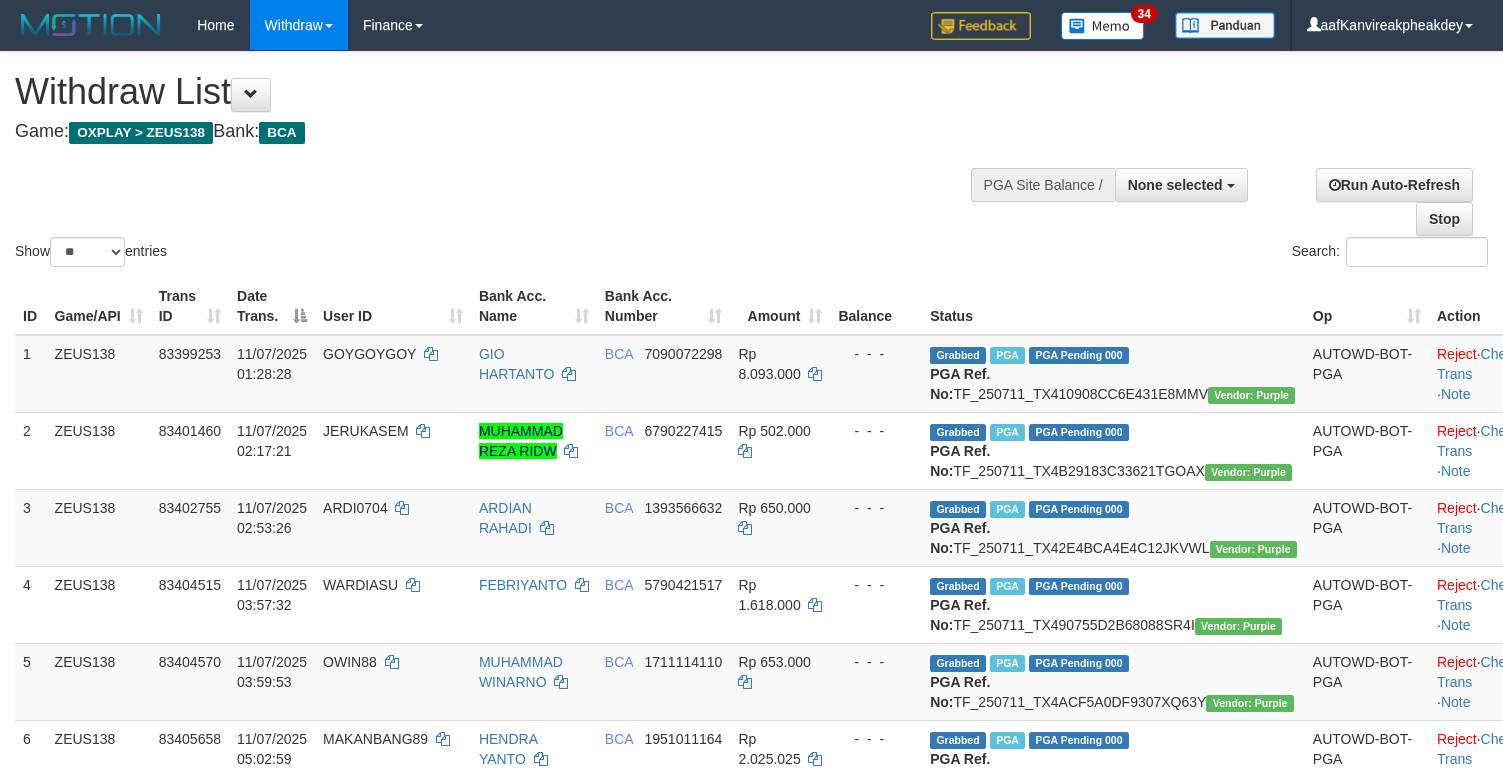 select 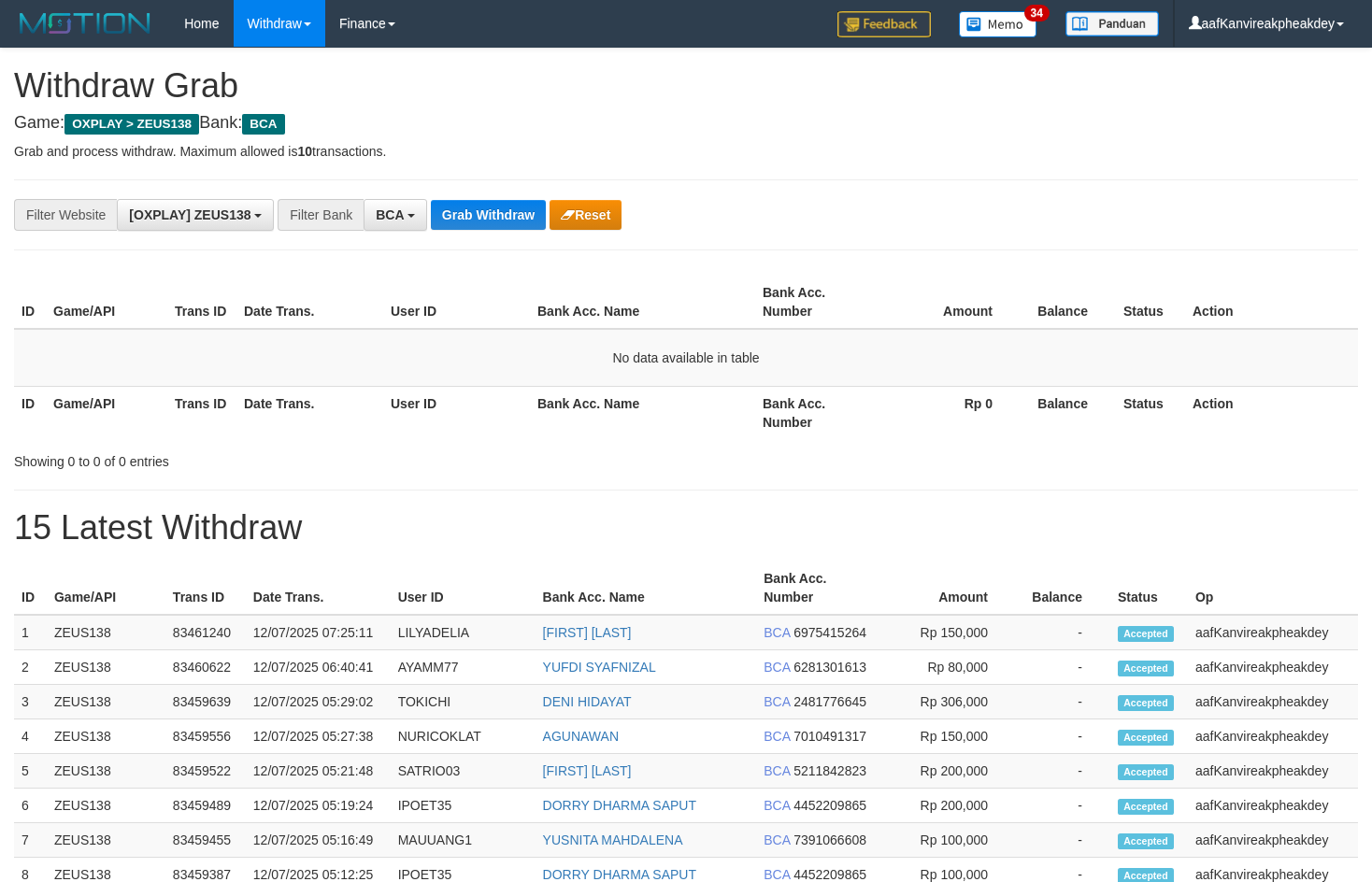 scroll, scrollTop: 0, scrollLeft: 0, axis: both 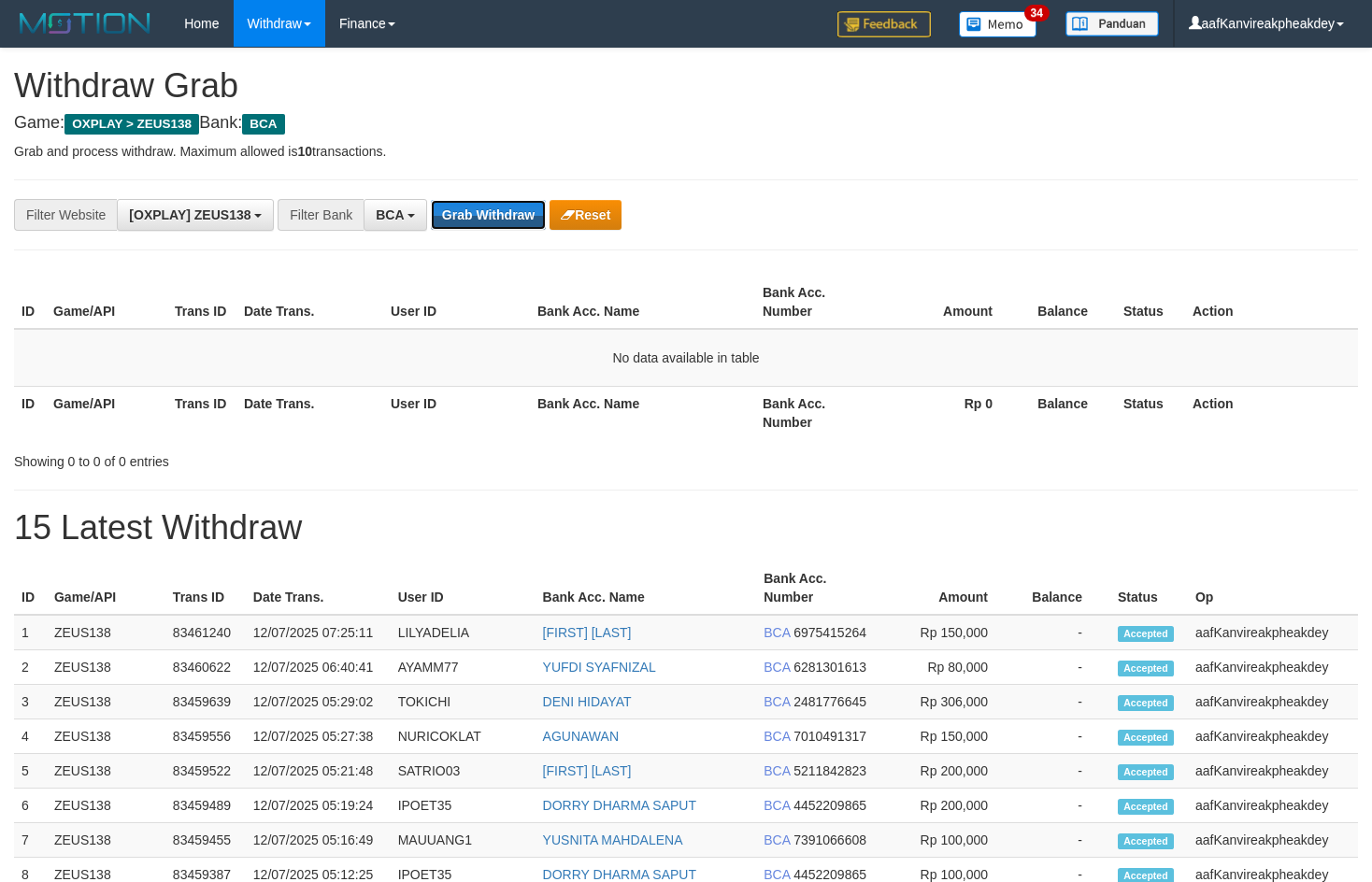click on "Grab Withdraw" at bounding box center [488, 215] 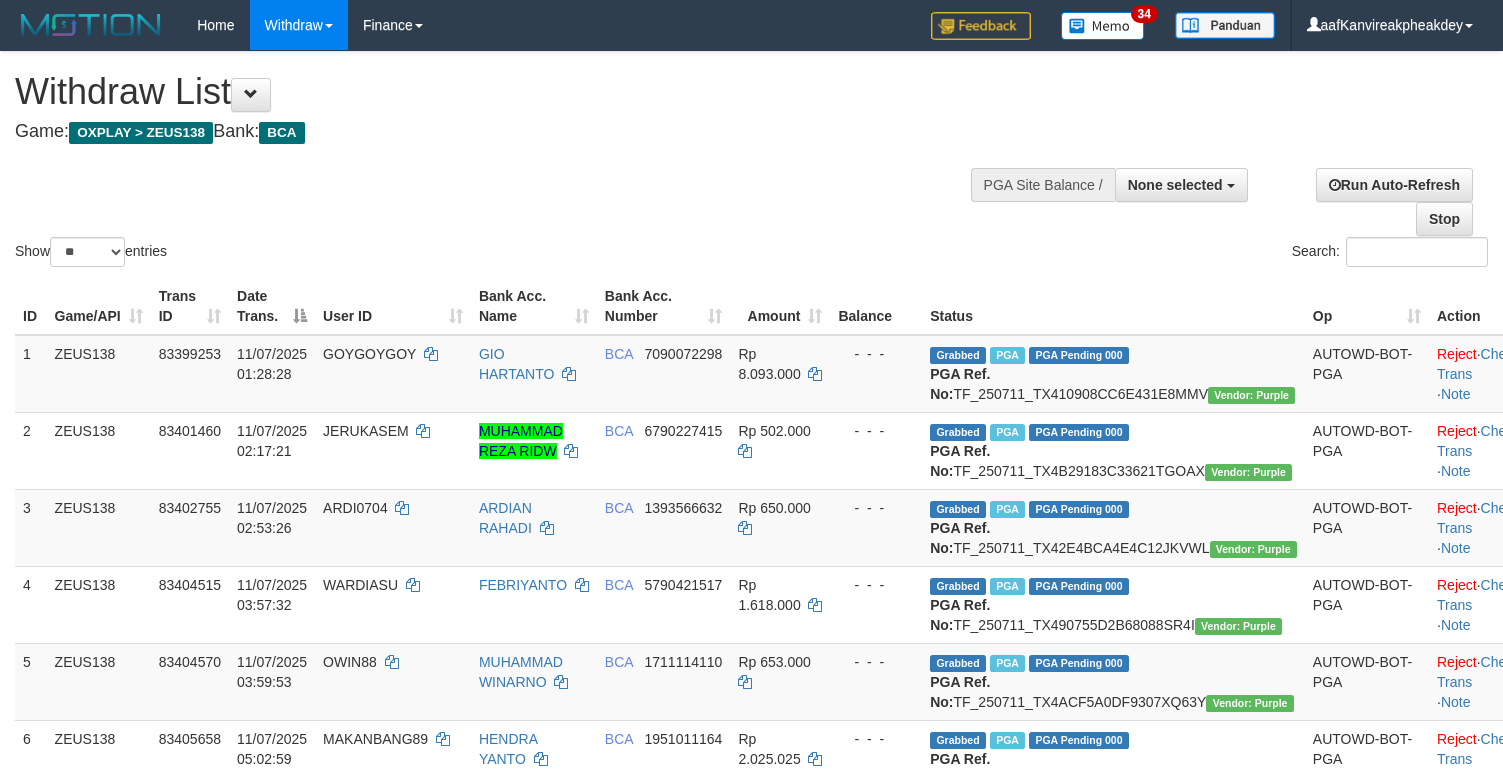 select 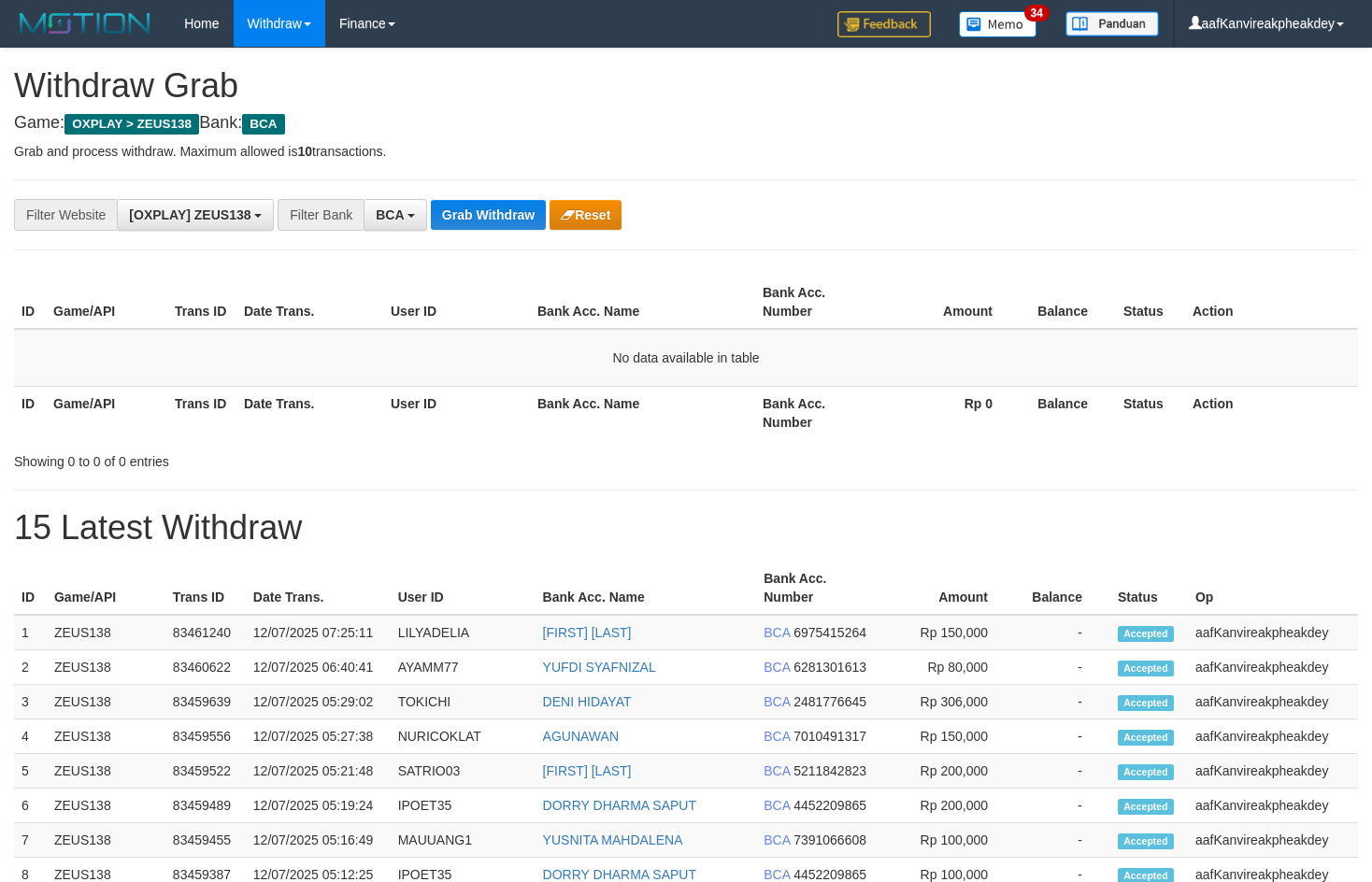 scroll, scrollTop: 0, scrollLeft: 0, axis: both 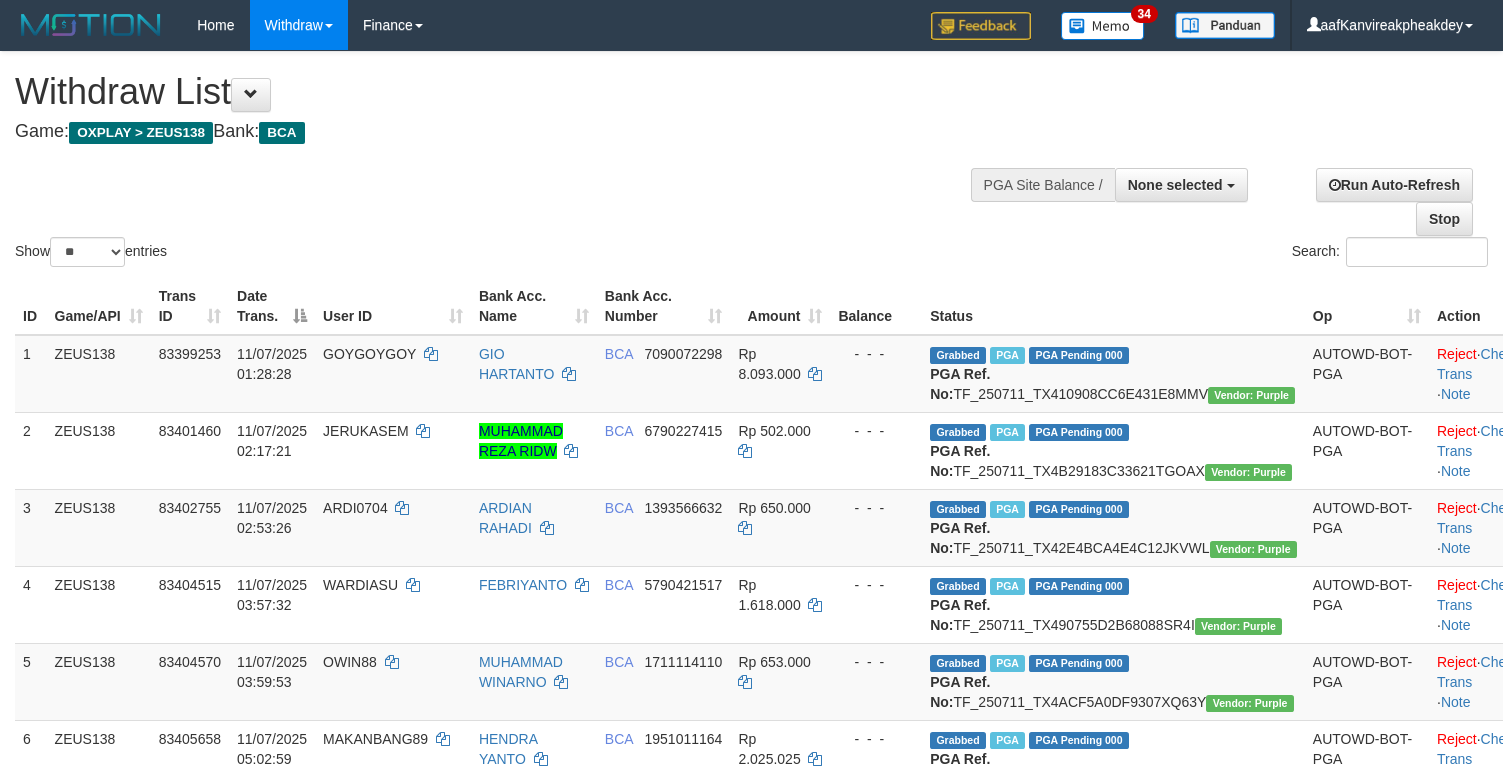 select 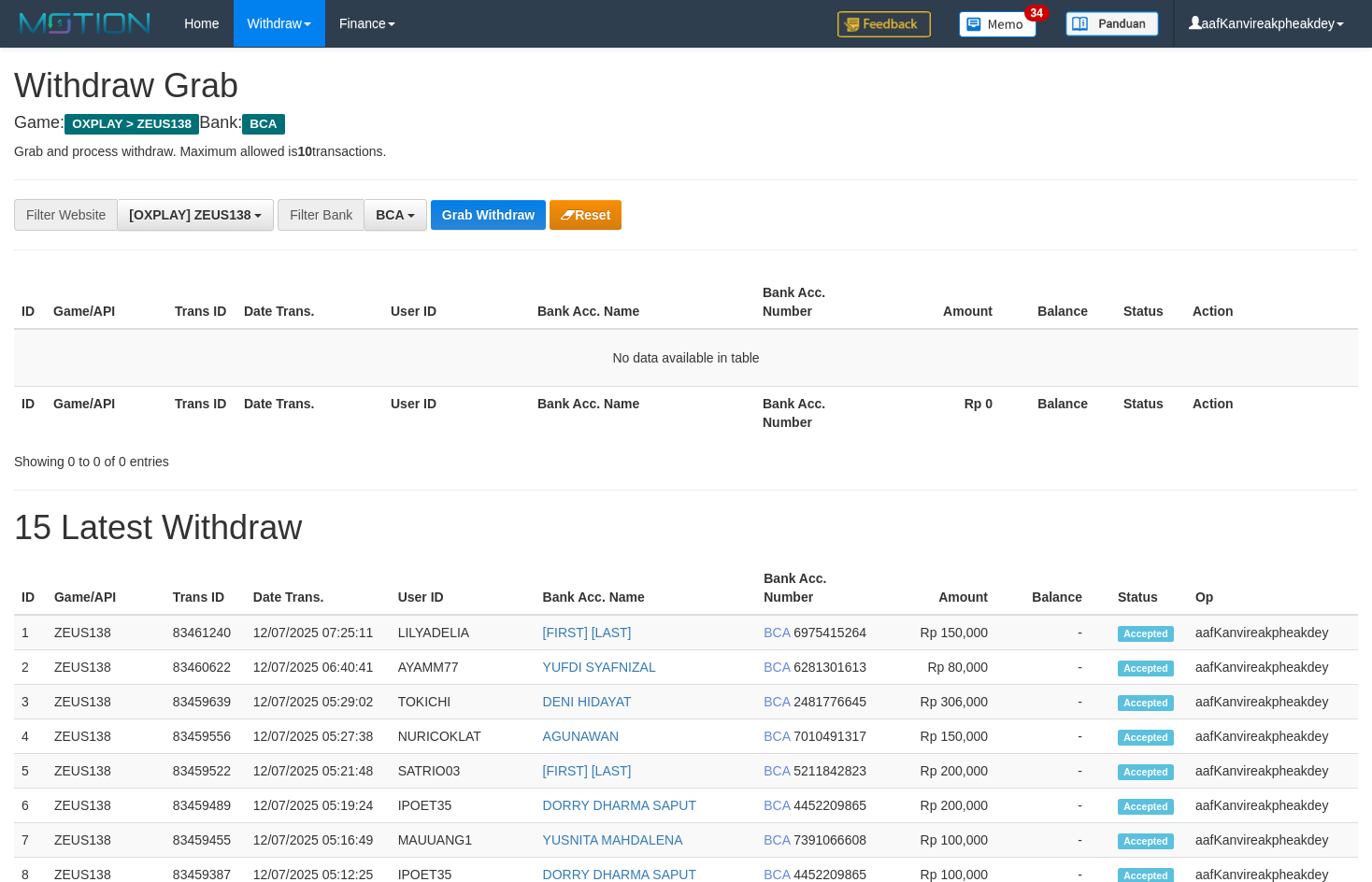 scroll, scrollTop: 0, scrollLeft: 0, axis: both 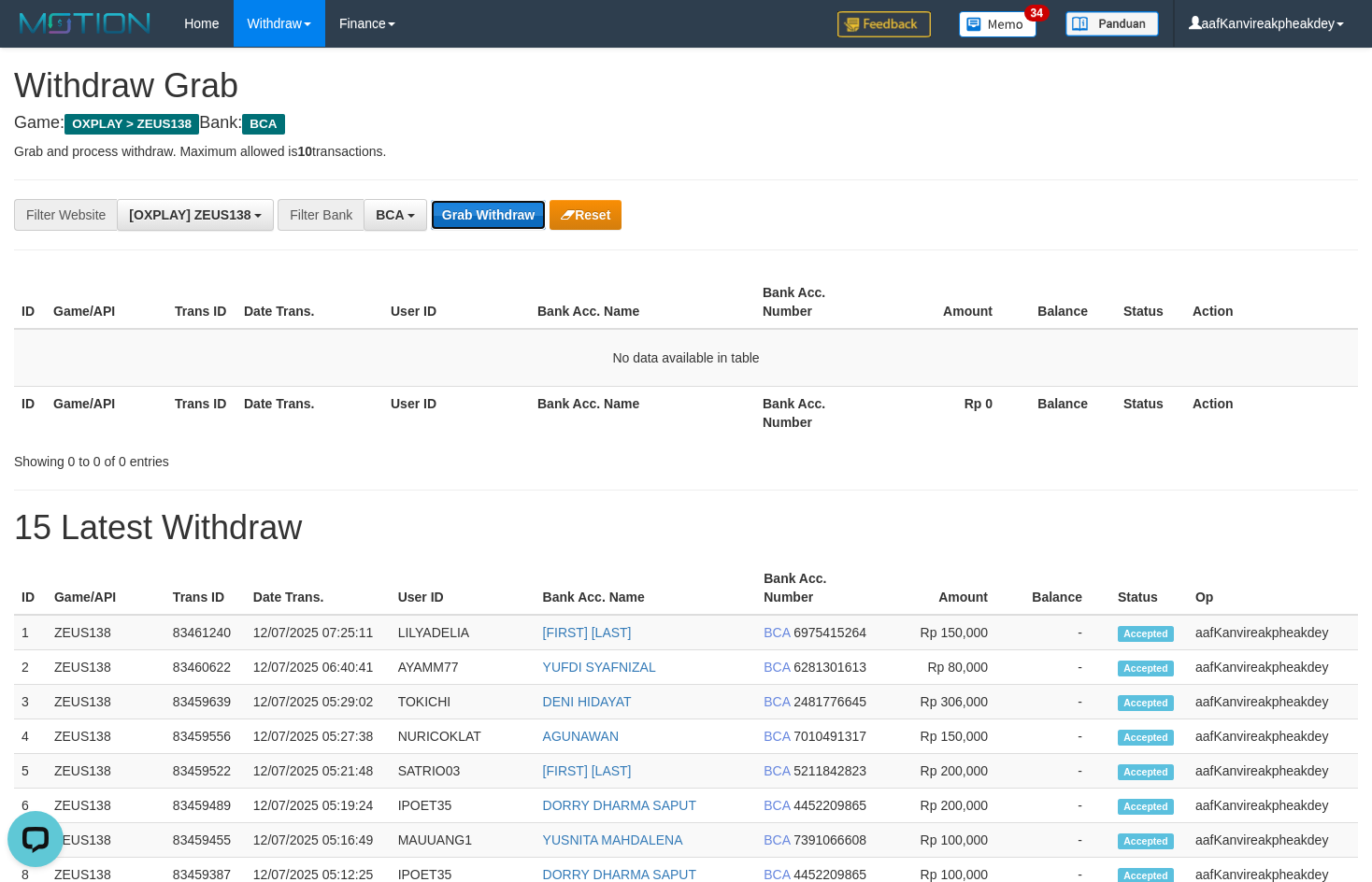 click on "Grab Withdraw" at bounding box center [488, 215] 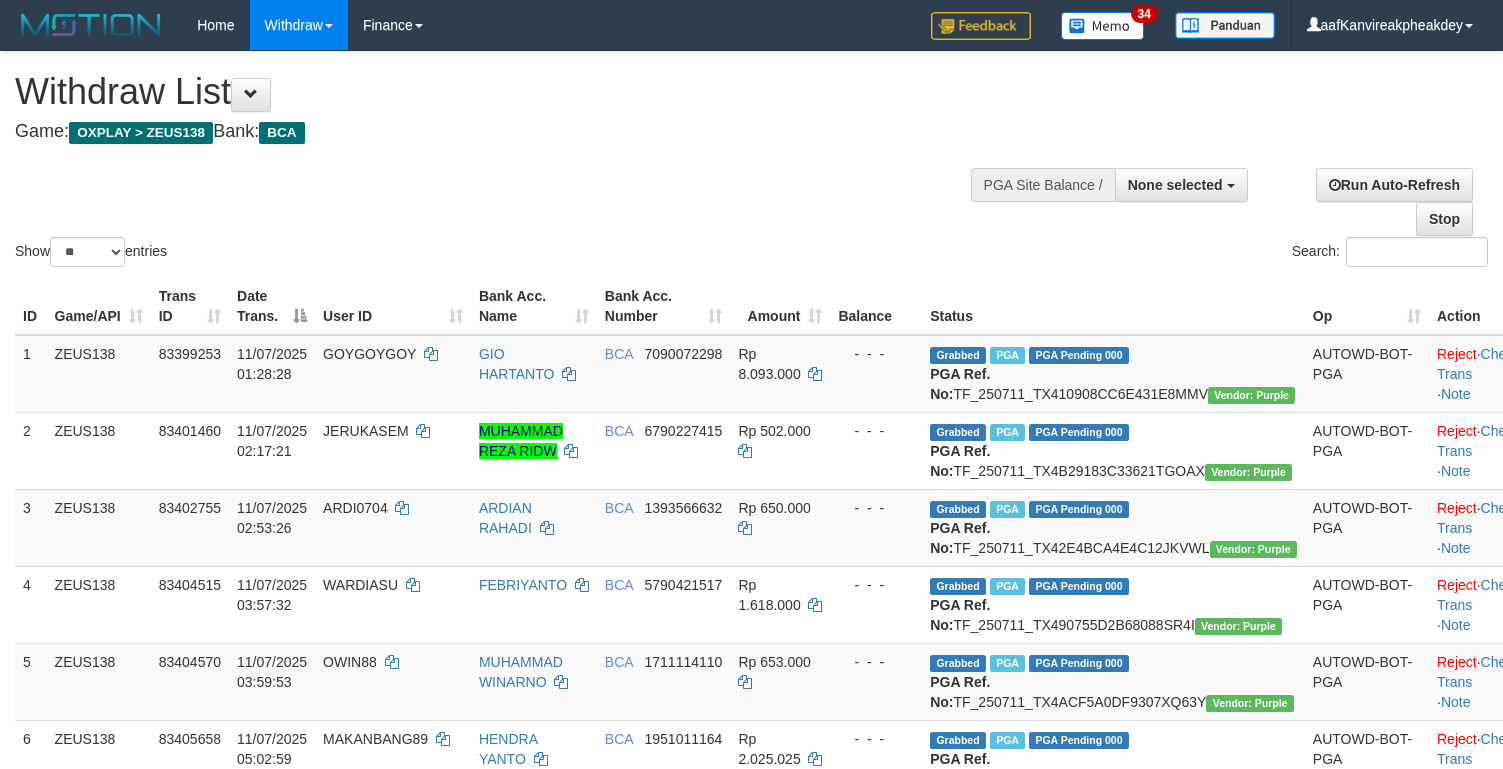 select 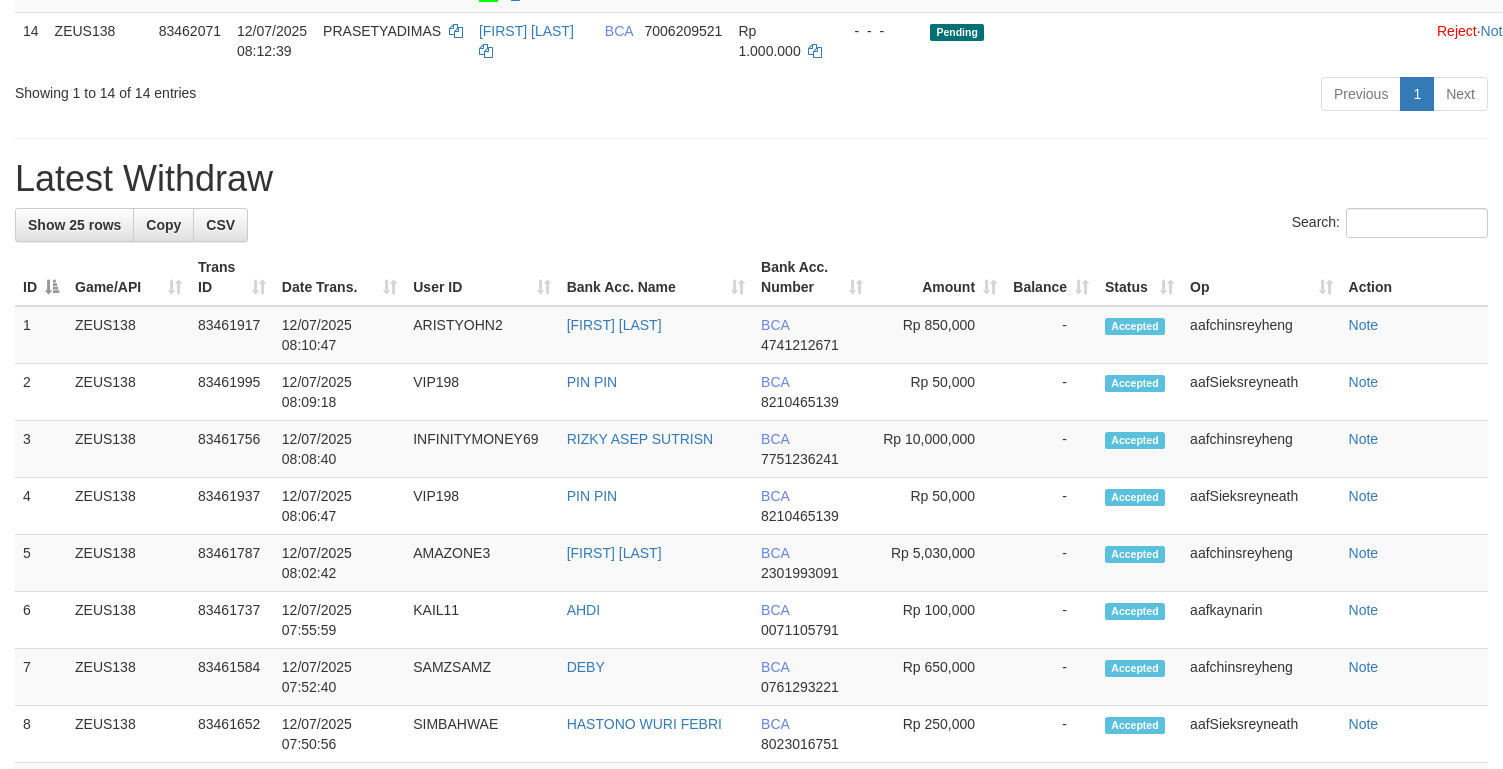 scroll, scrollTop: 1249, scrollLeft: 0, axis: vertical 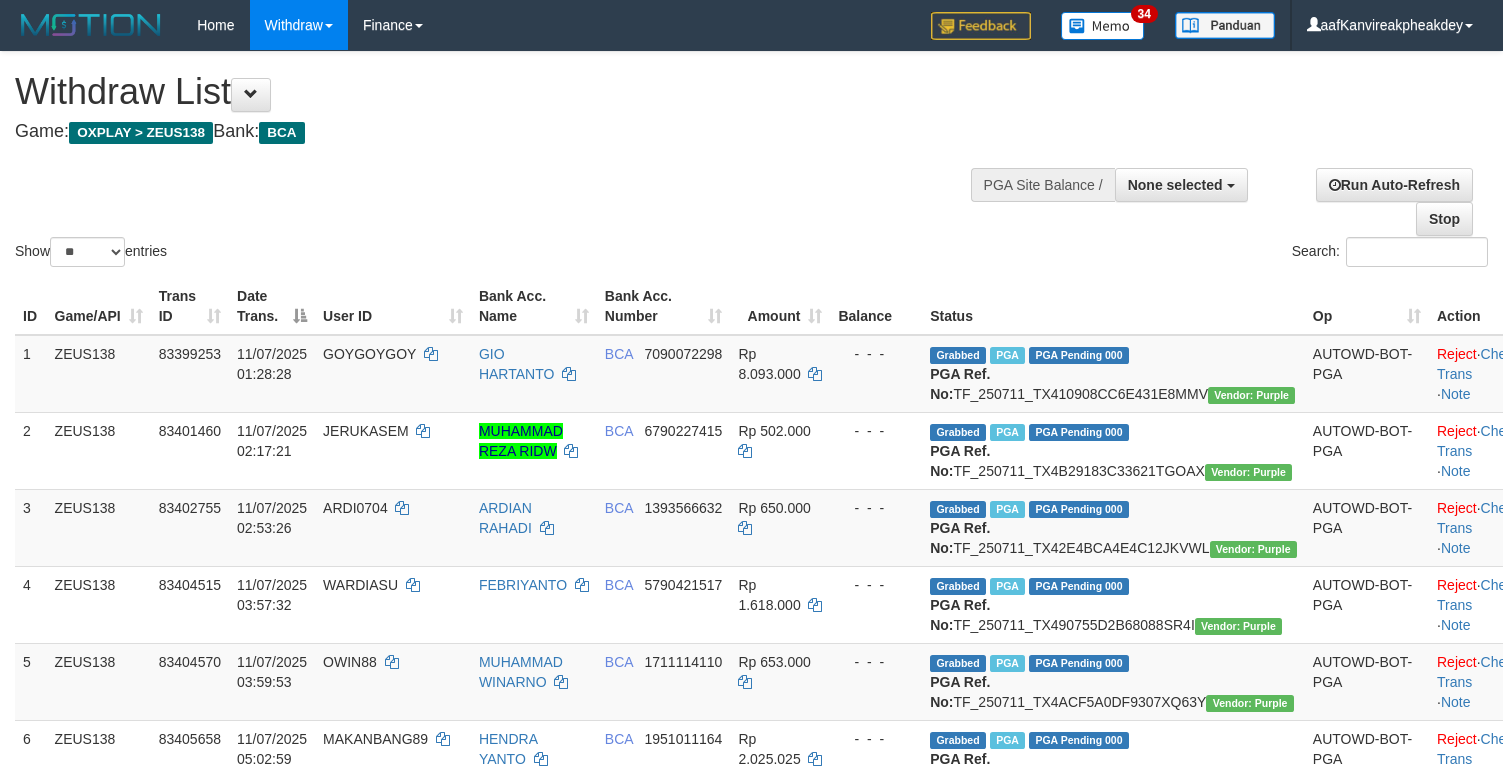 select 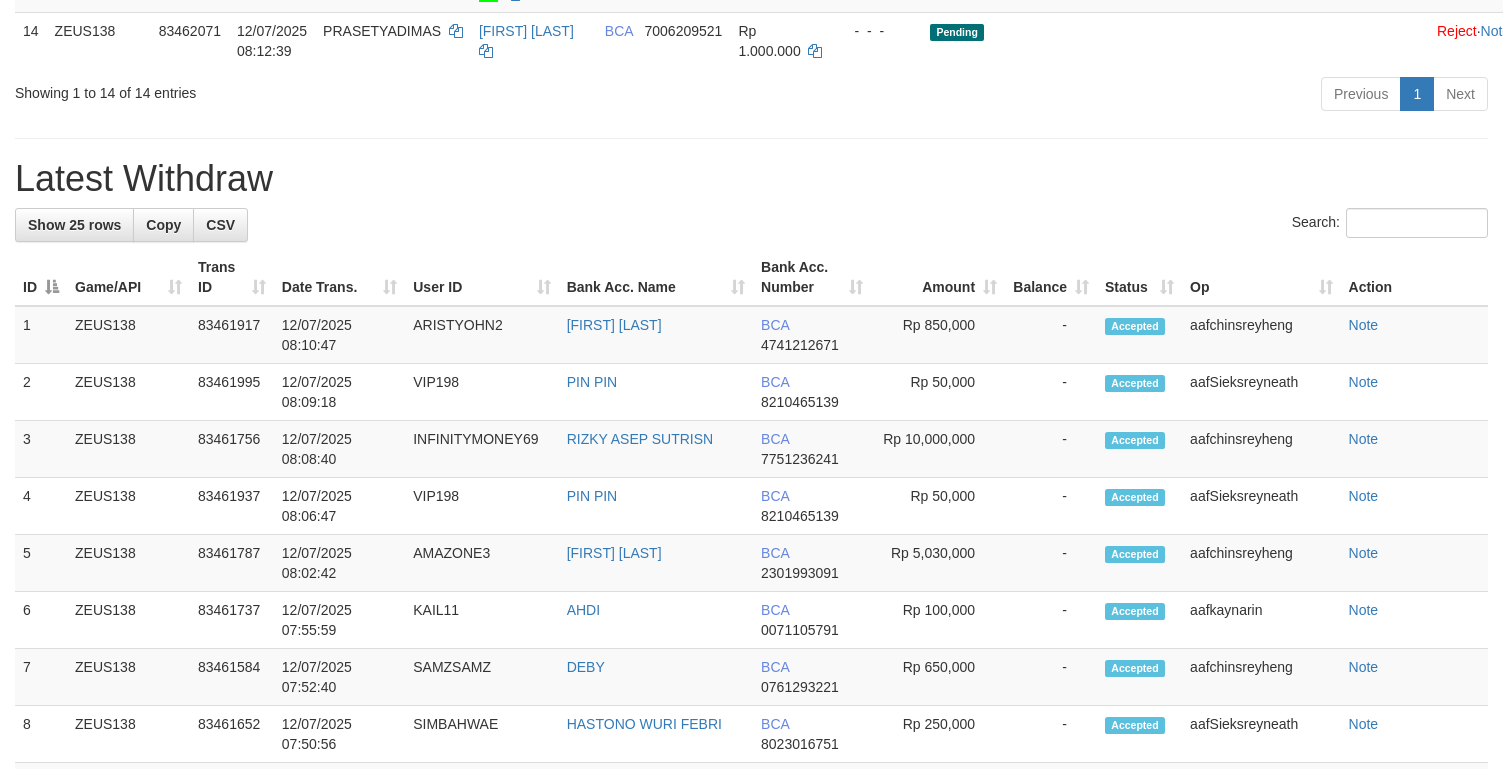scroll, scrollTop: 1249, scrollLeft: 0, axis: vertical 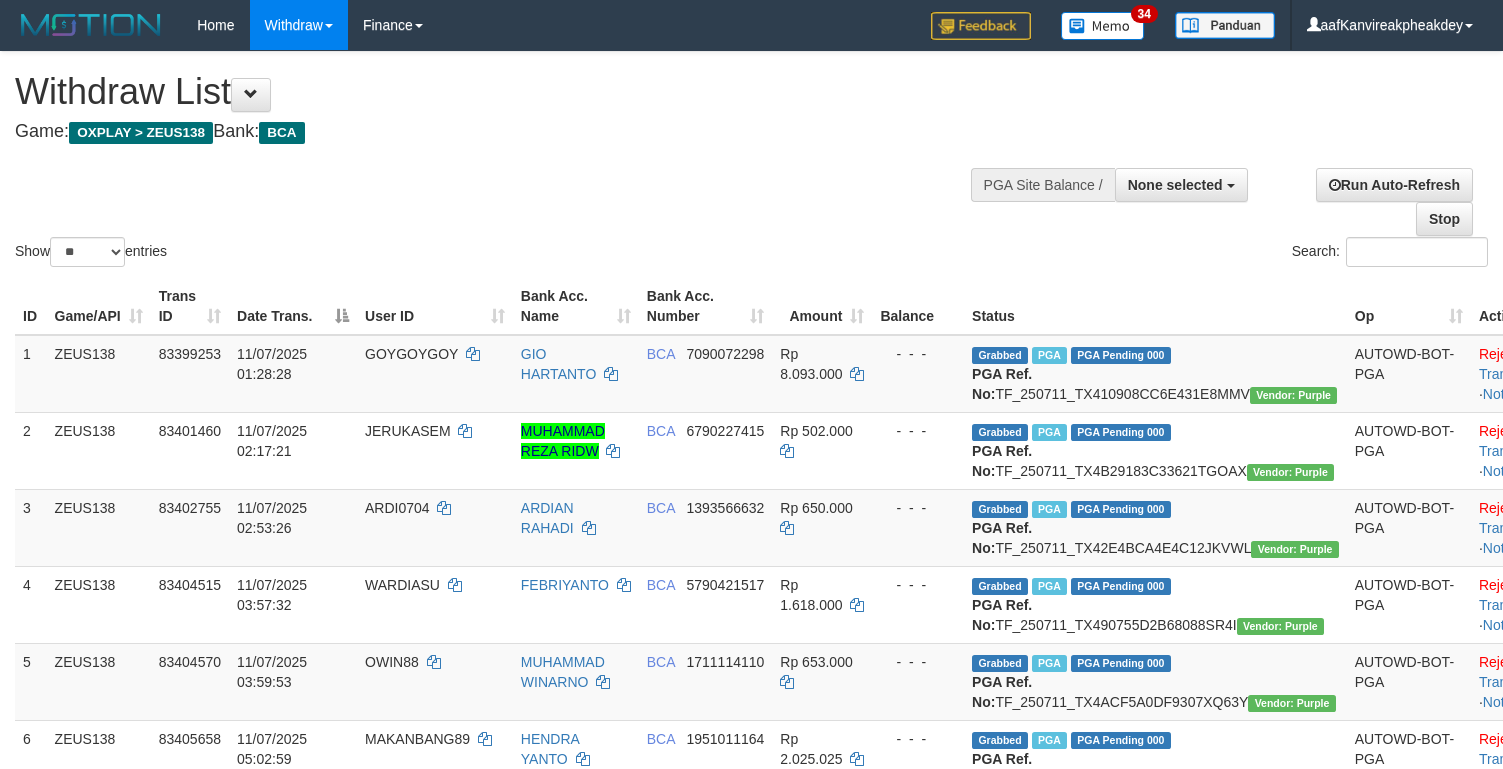 select 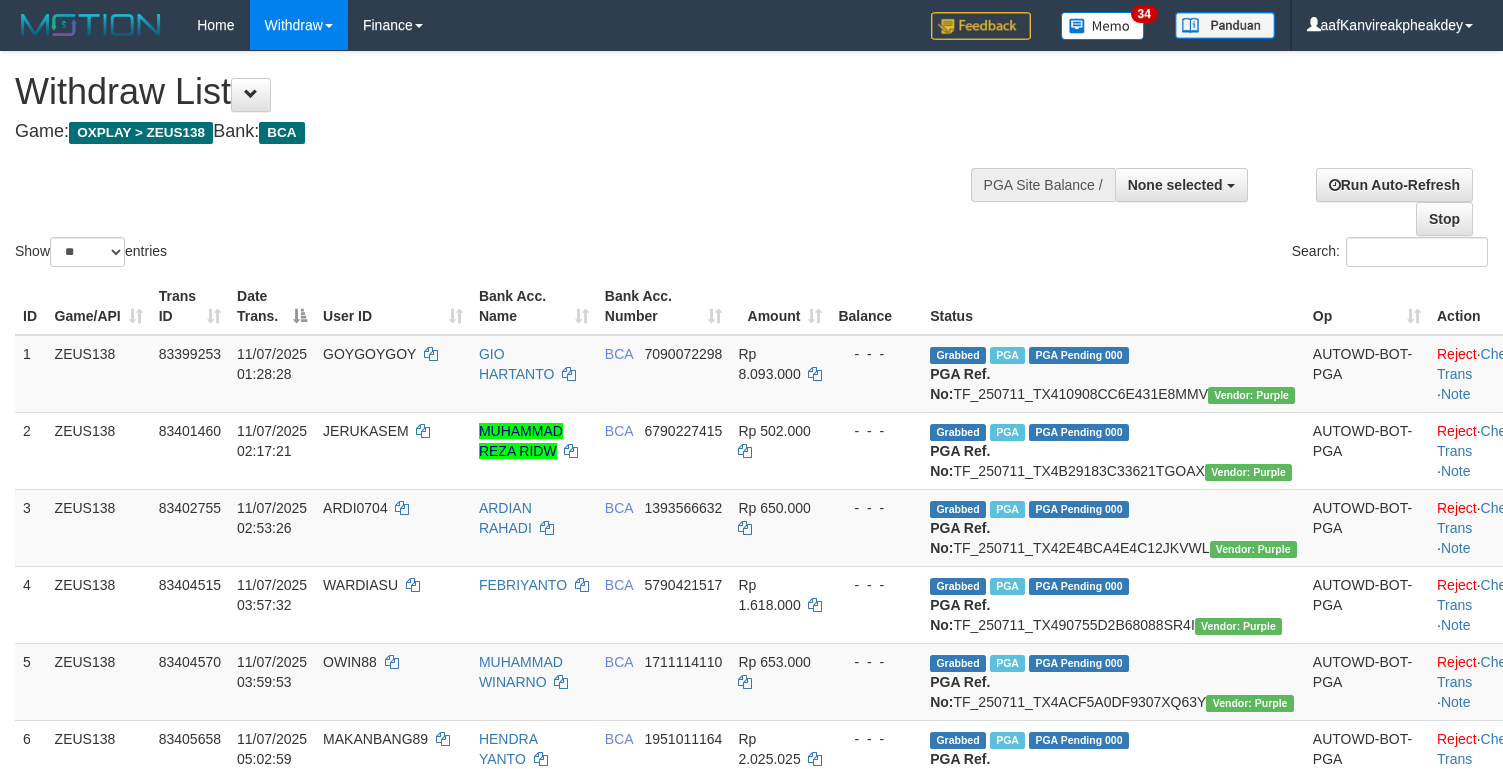 select 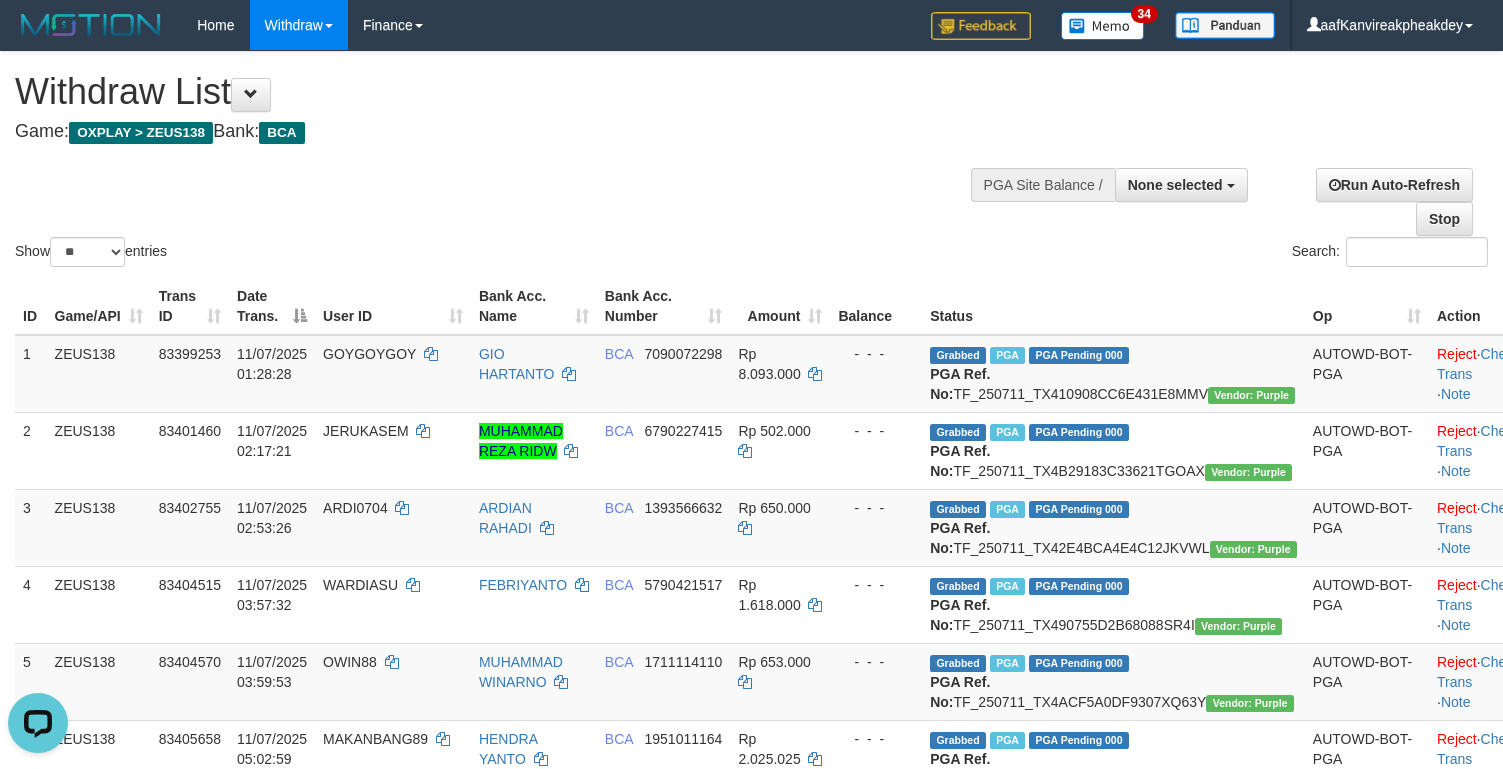 scroll, scrollTop: 0, scrollLeft: 0, axis: both 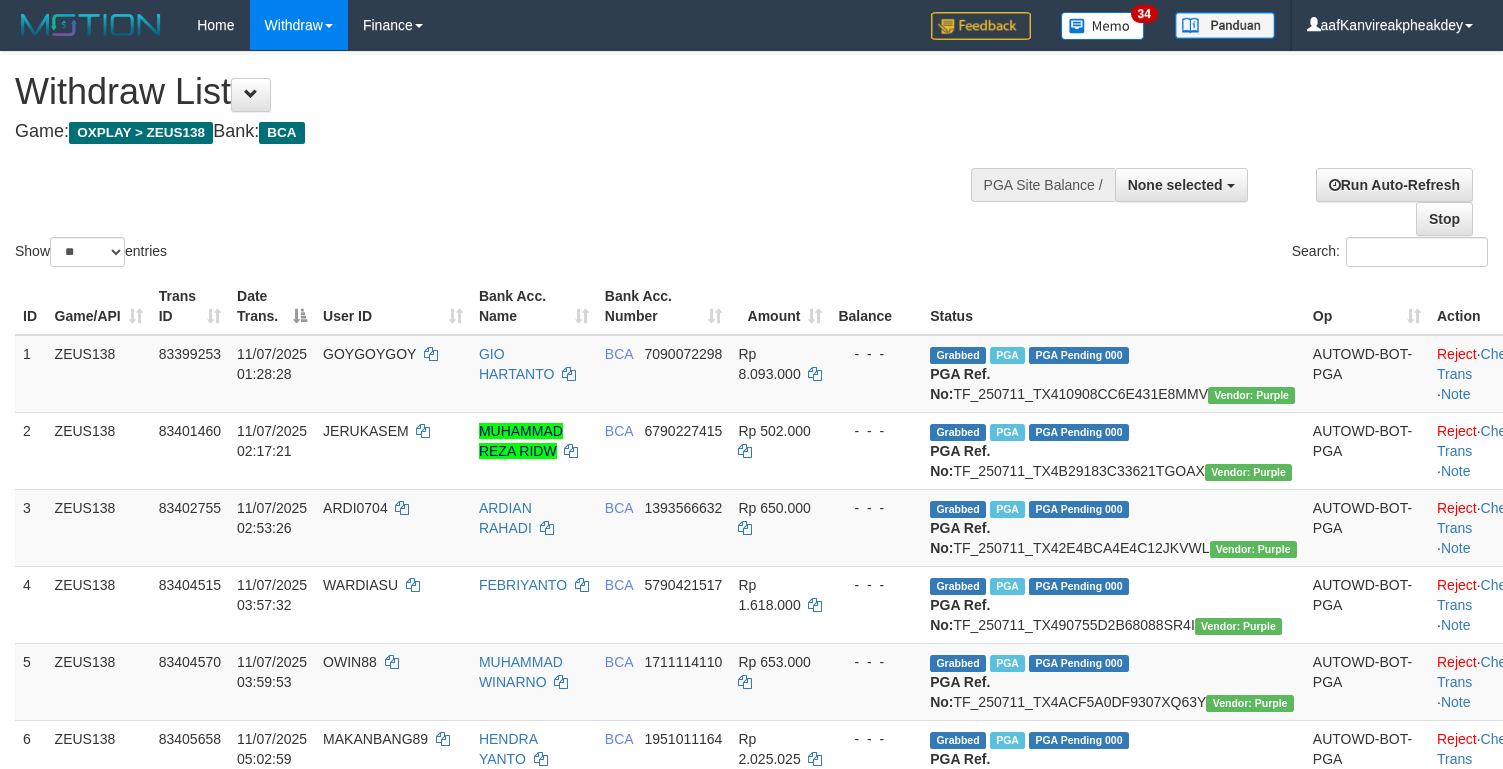 select 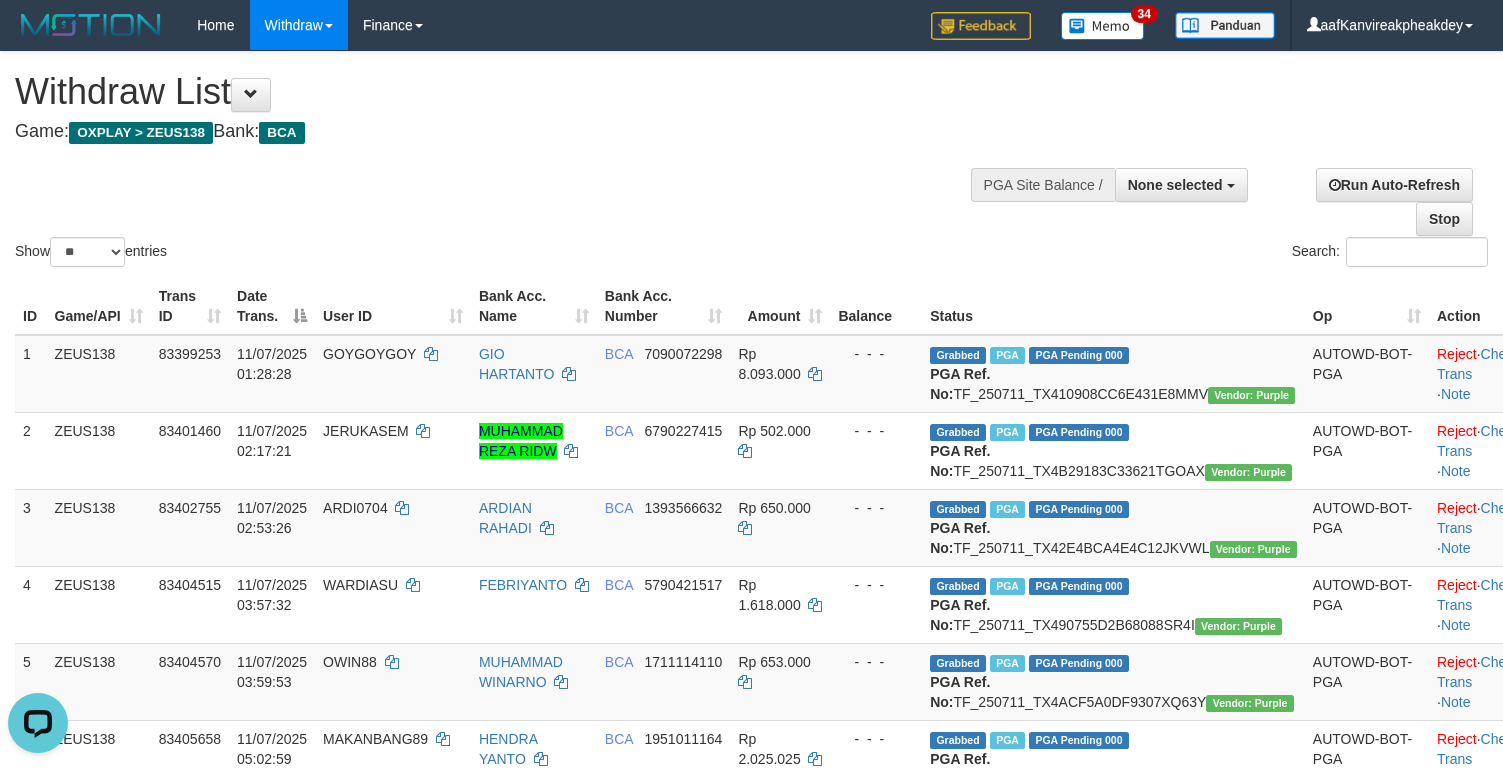 scroll, scrollTop: 0, scrollLeft: 0, axis: both 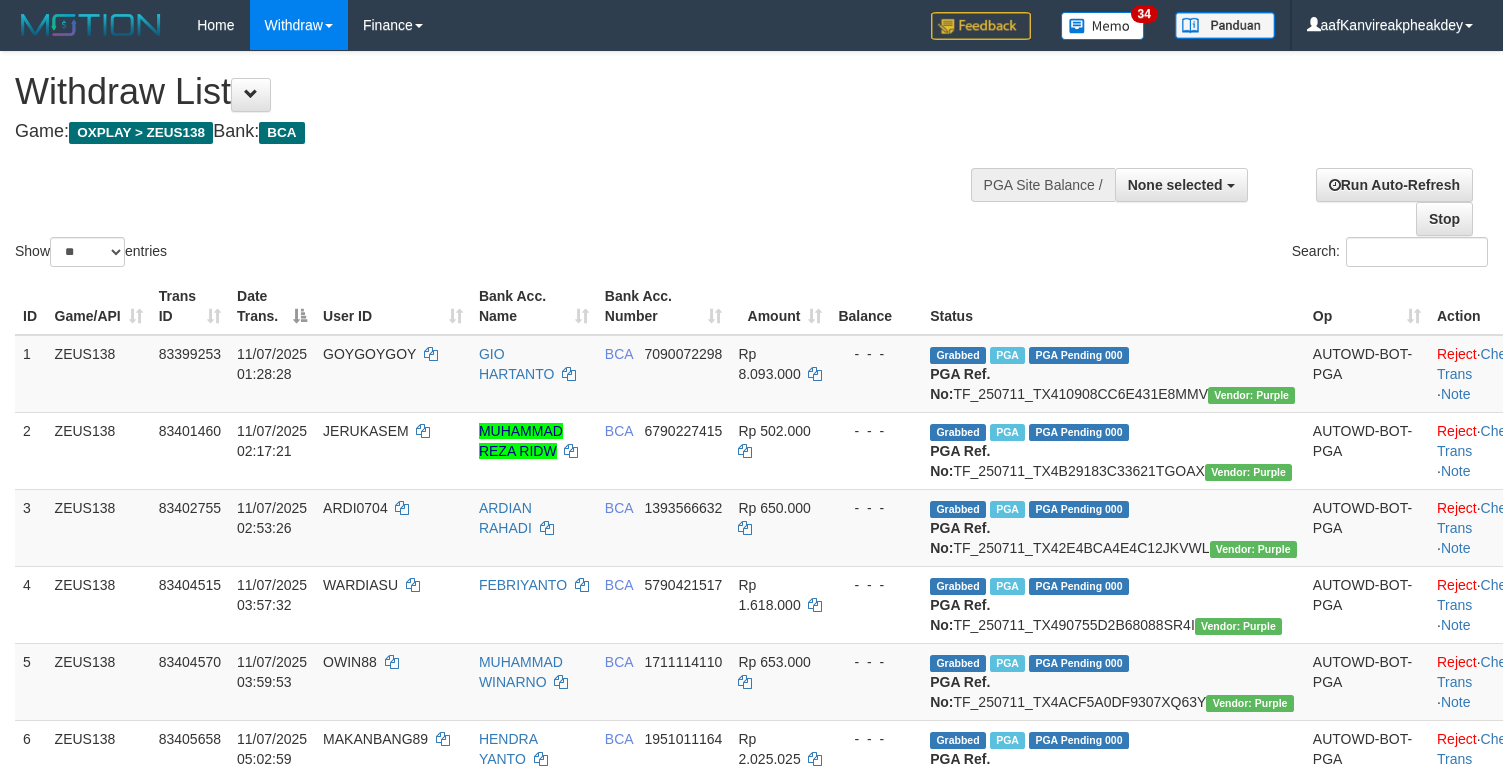 select 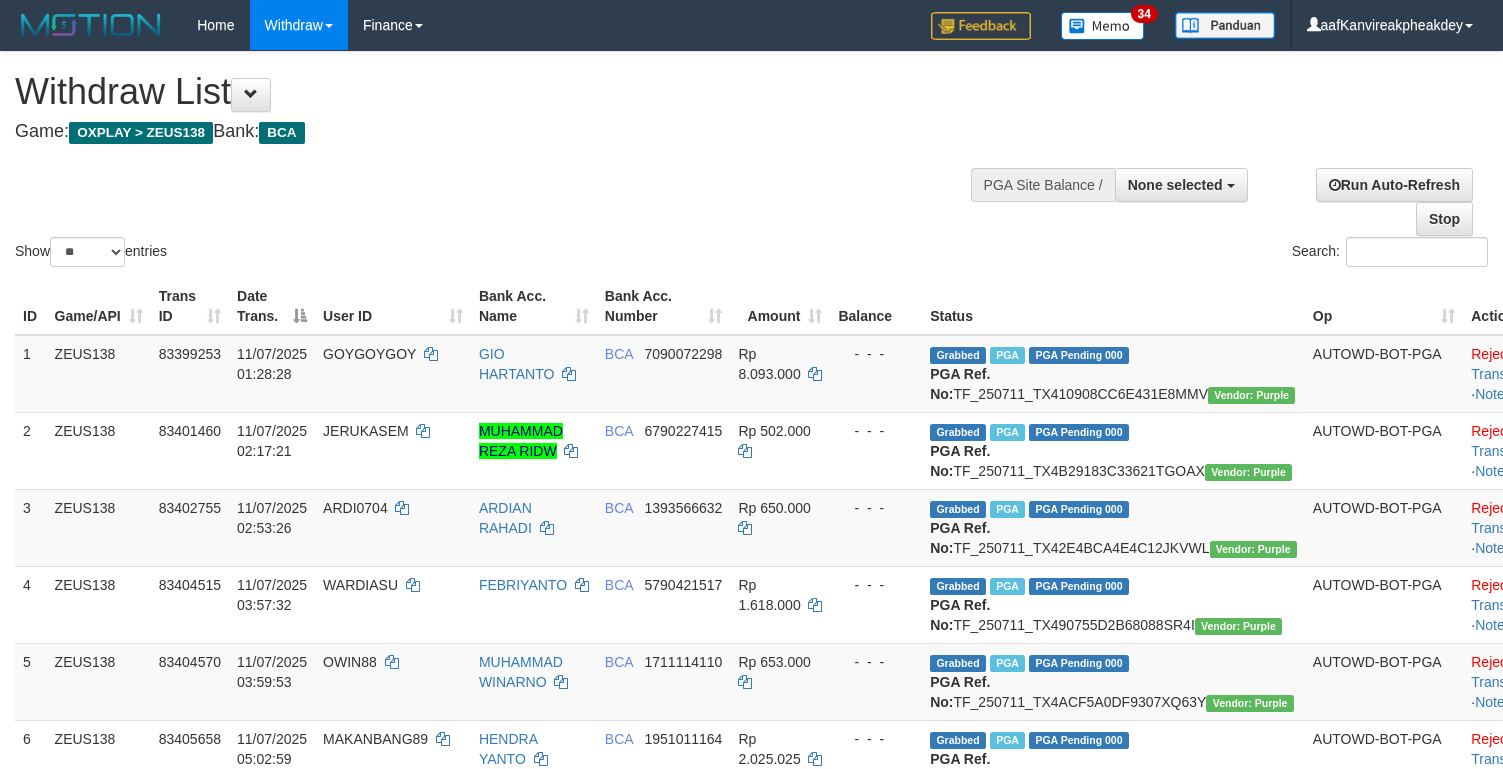select 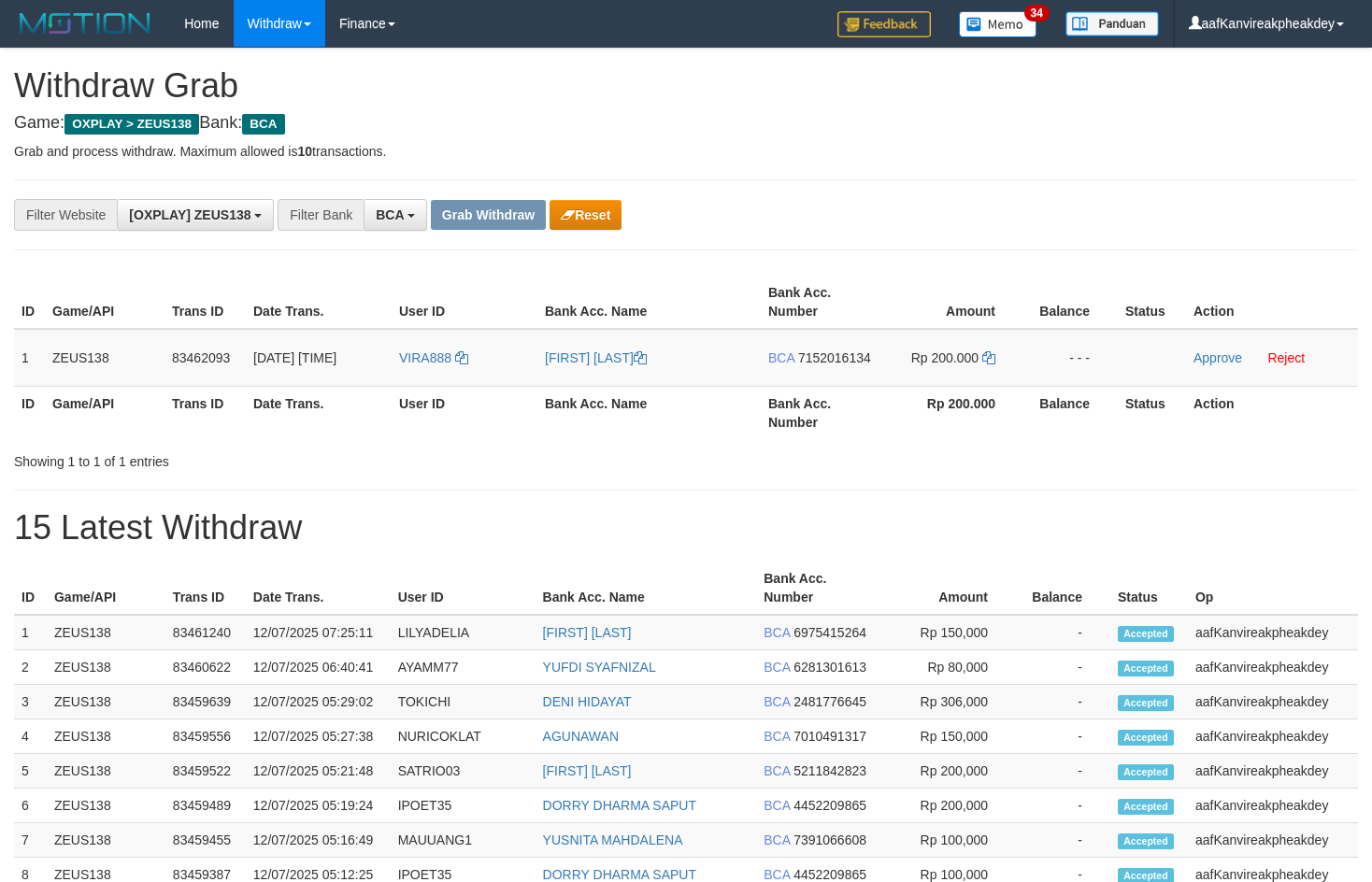 scroll, scrollTop: 0, scrollLeft: 0, axis: both 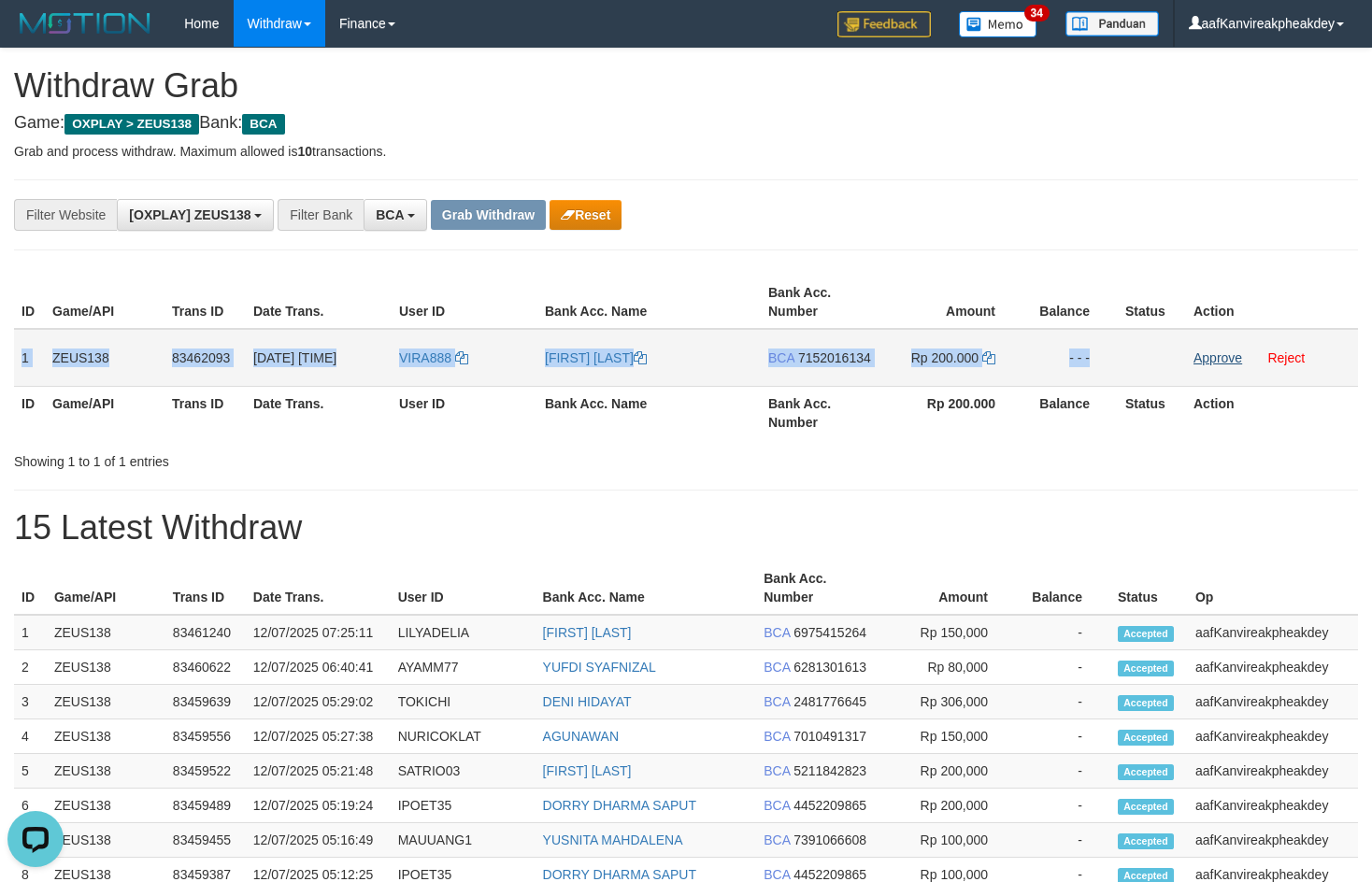 copy on "1
ZEUS138
83462093
12/07/2025 08:14:04
VIRA888
WIDYA ALVIRA UTOYO
BCA
7152016134
Rp 200.000
- - -" 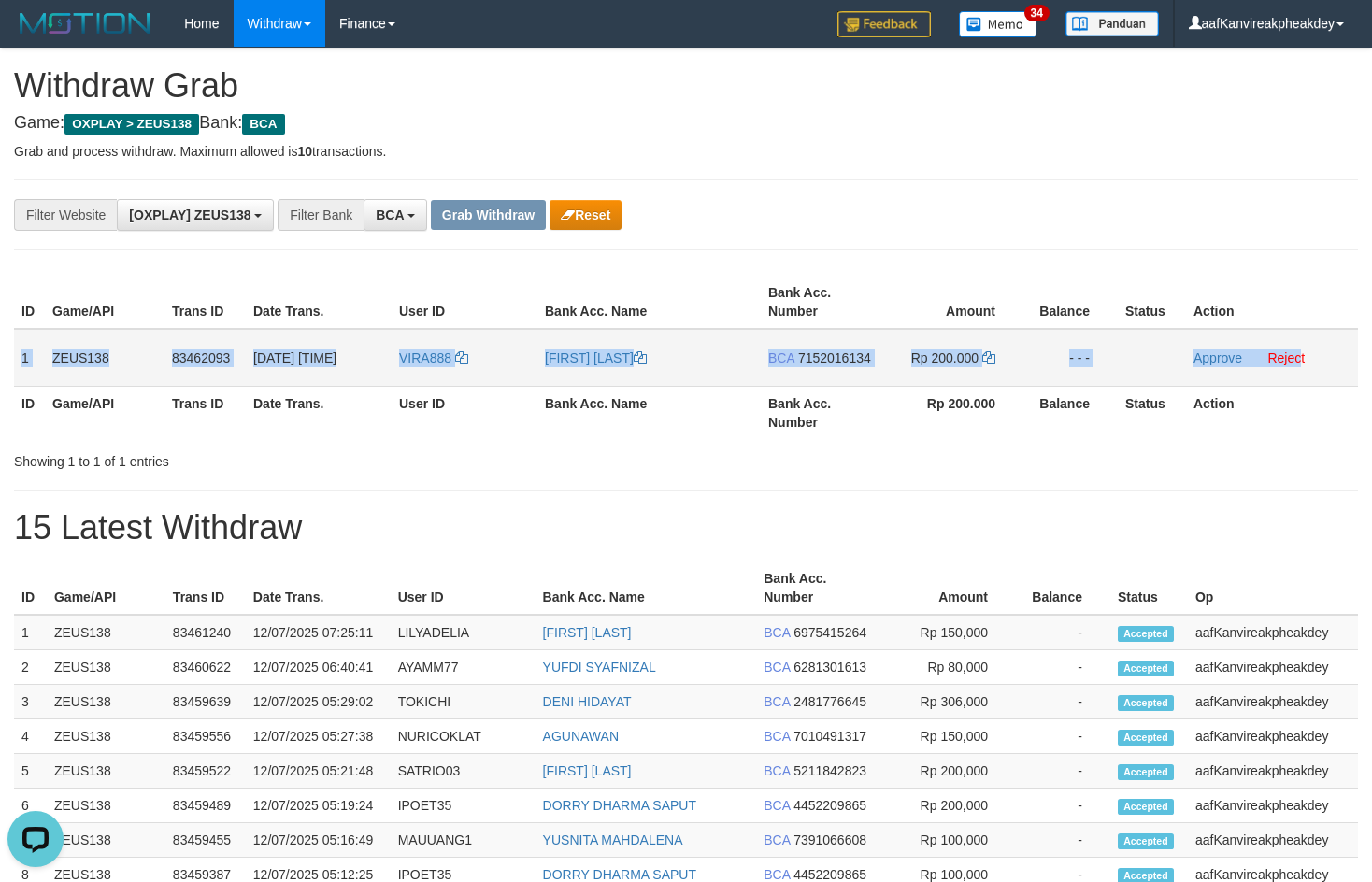 copy on "1
ZEUS138
83462093
12/07/2025 08:14:04
VIRA888
WIDYA ALVIRA UTOYO
BCA
7152016134
Rp 200.000
- - -
Approve
Rejec" 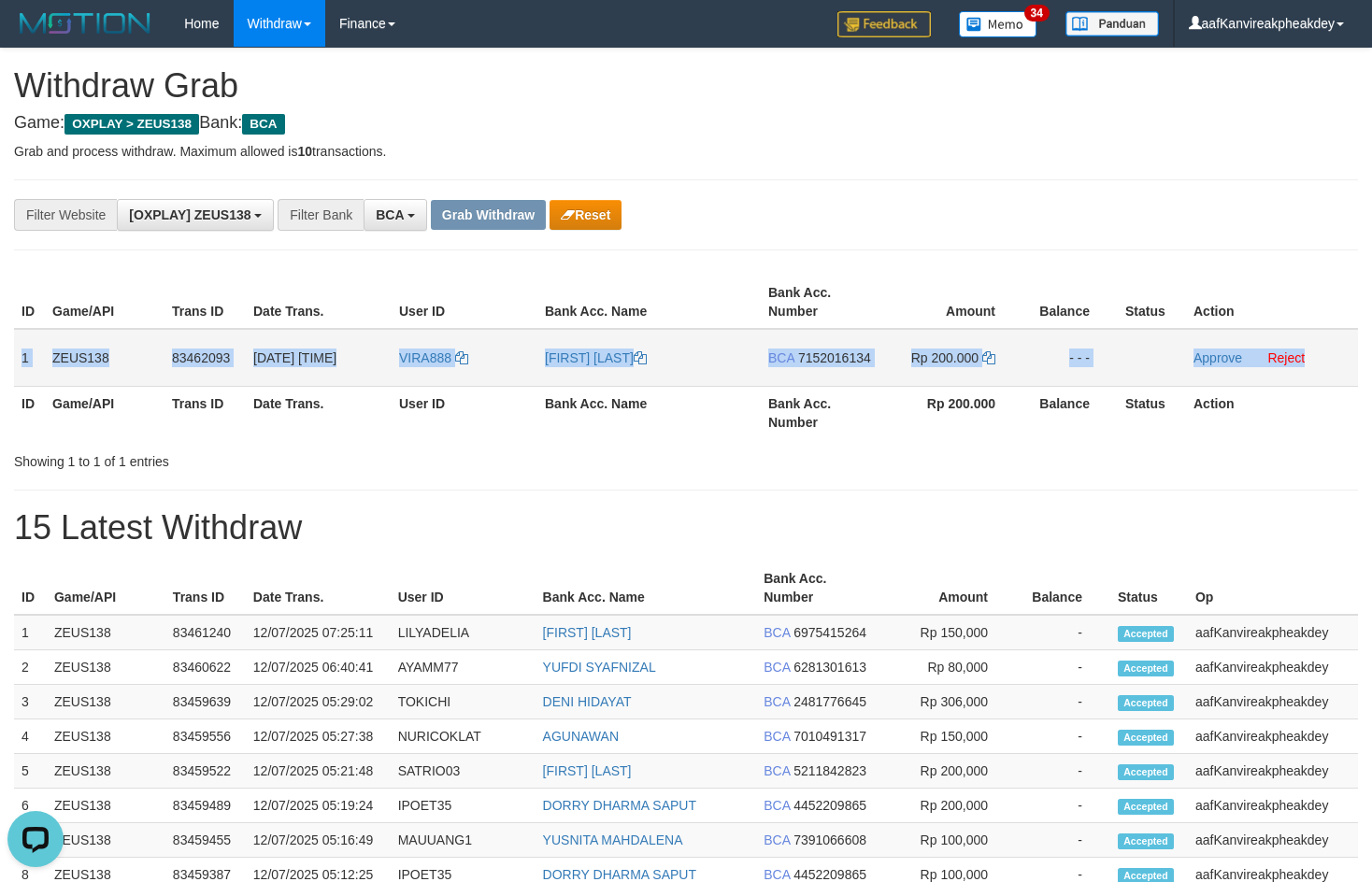 drag, startPoint x: 24, startPoint y: 360, endPoint x: 1312, endPoint y: 370, distance: 1288.039 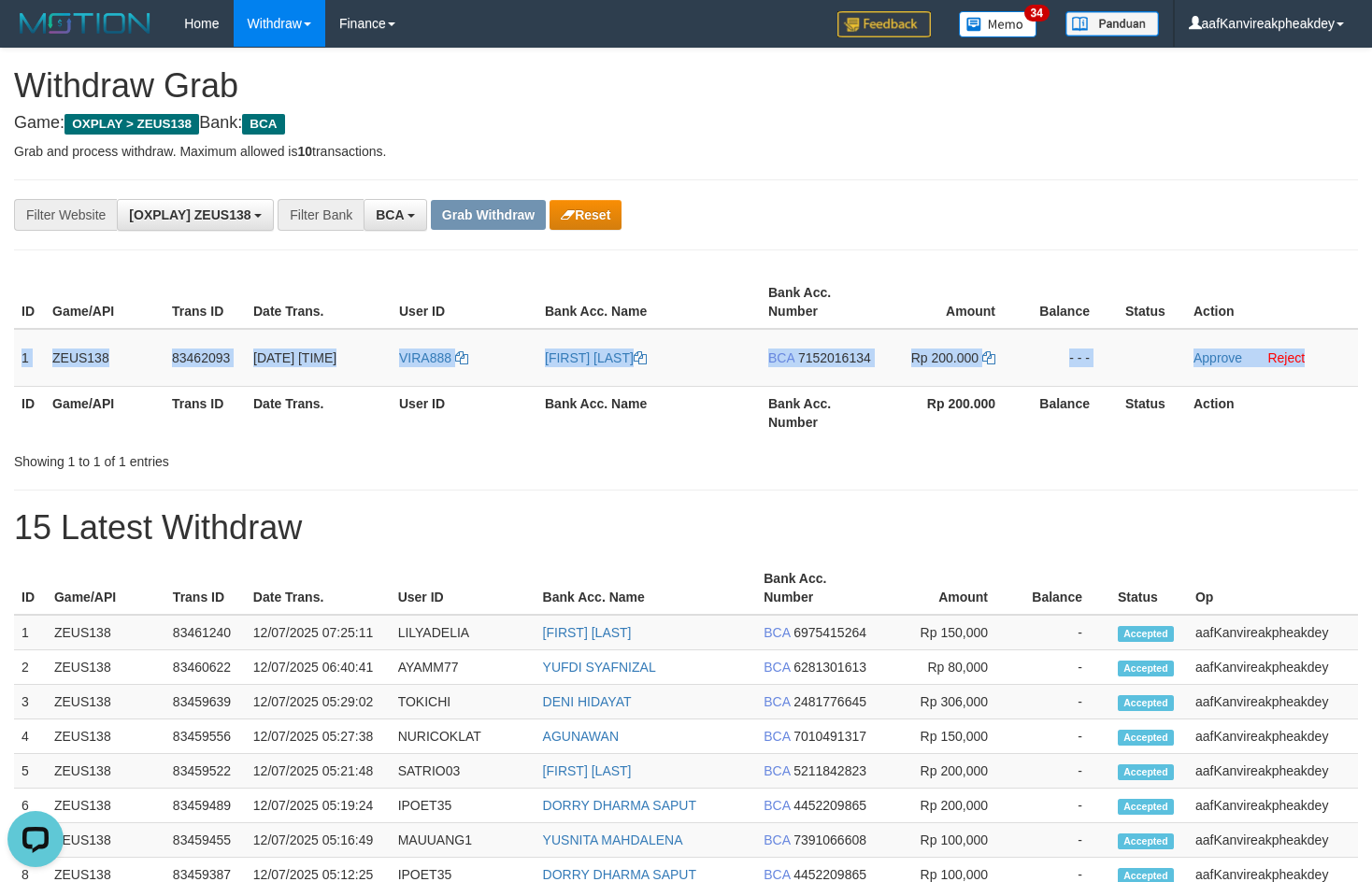 copy on "1
ZEUS138
83462093
12/07/2025 08:14:04
VIRA888
WIDYA ALVIRA UTOYO
BCA
7152016134
Rp 200.000
- - -
Approve
Reject" 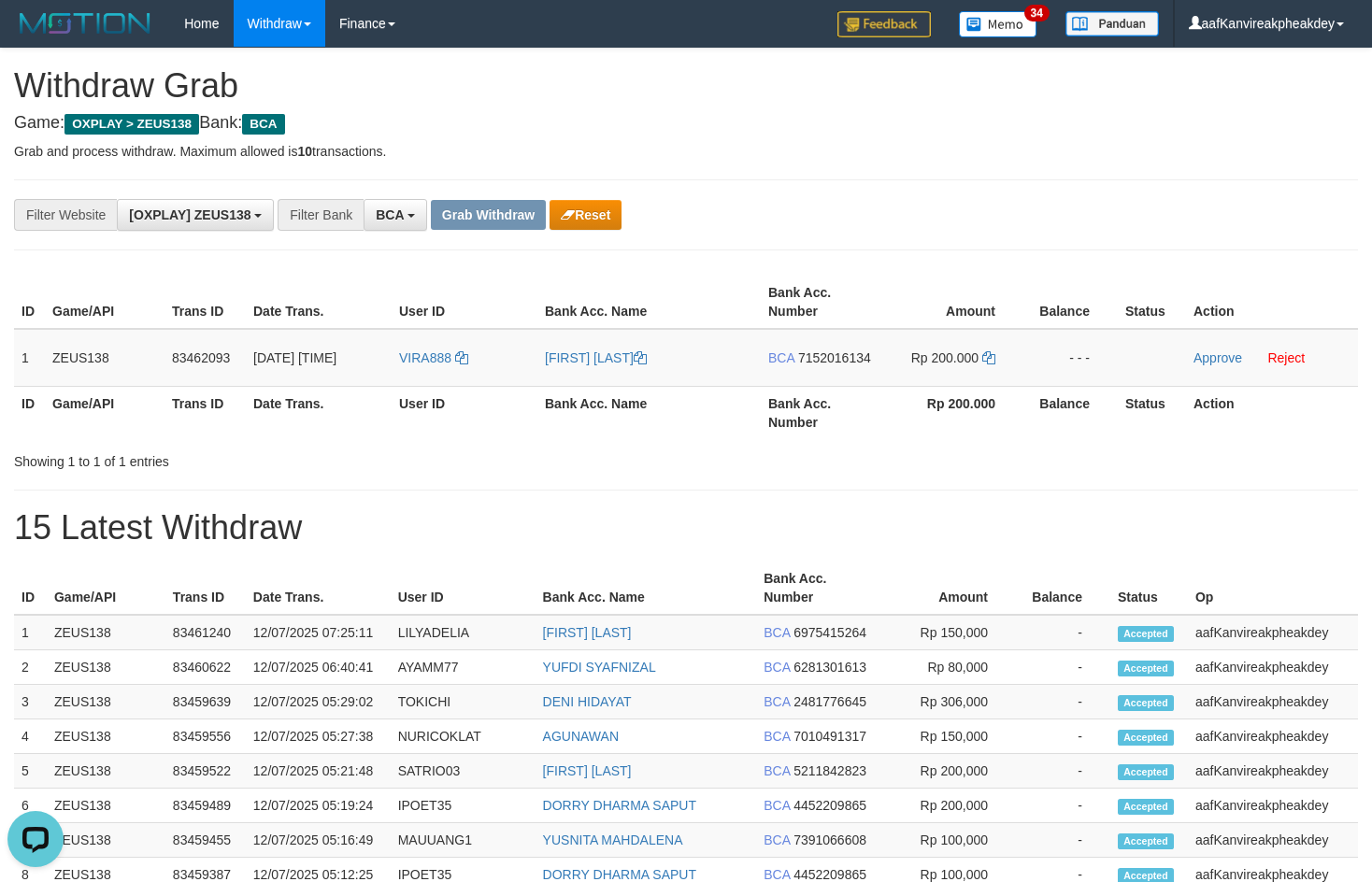 click on "**********" at bounding box center (686, 215) 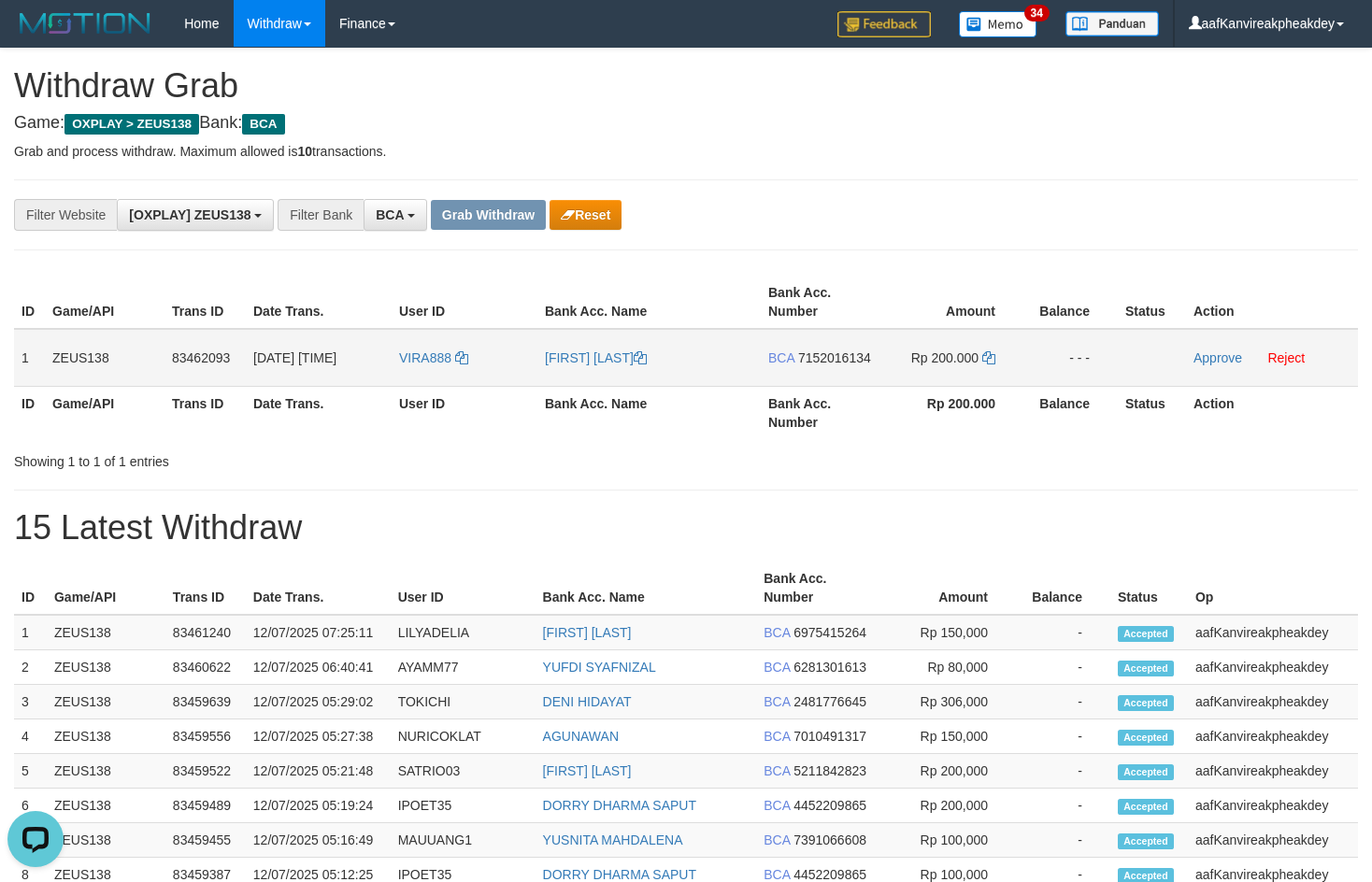 click on "7152016134" at bounding box center [835, 358] 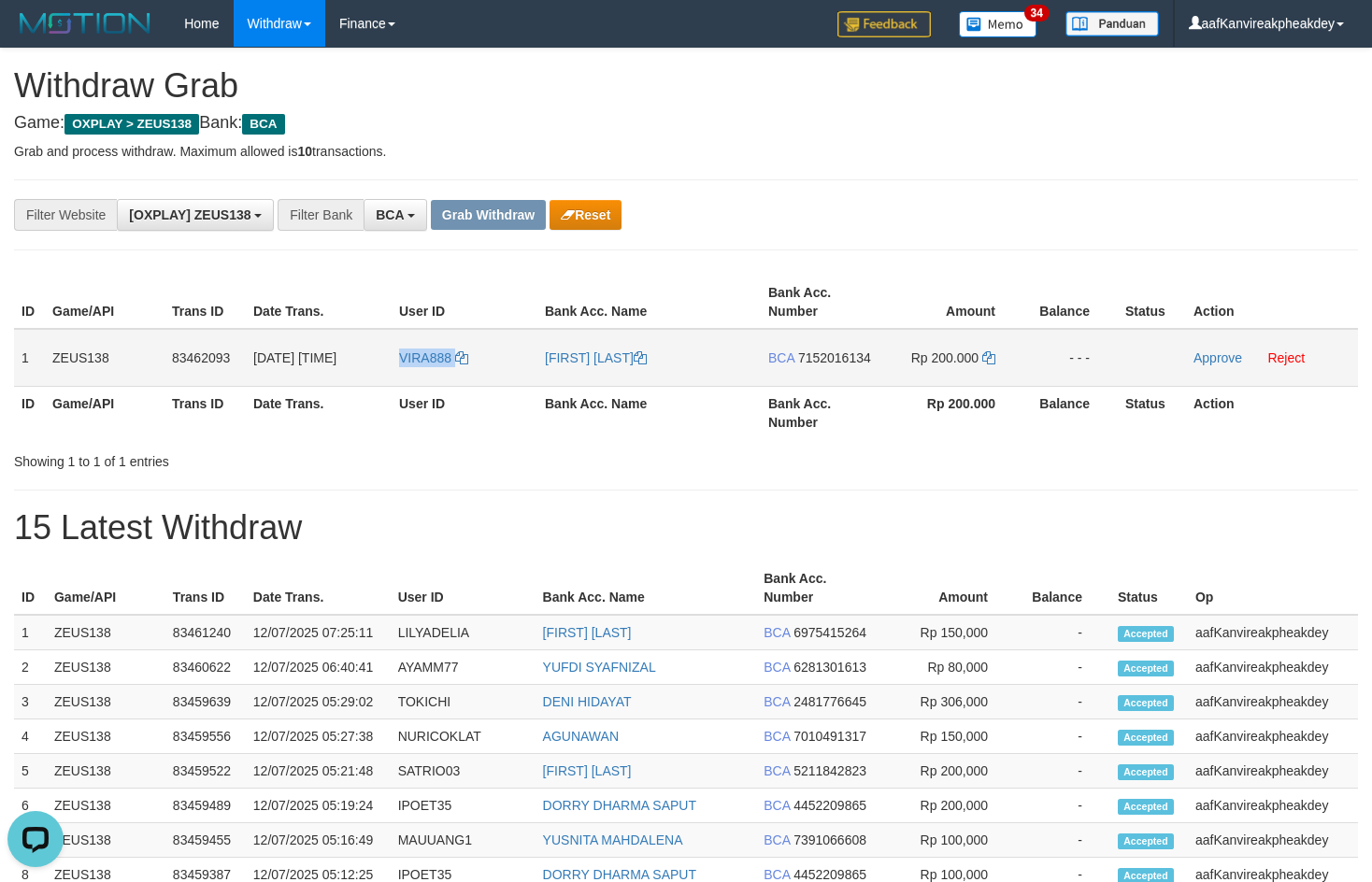 click on "VIRA888" at bounding box center [464, 358] 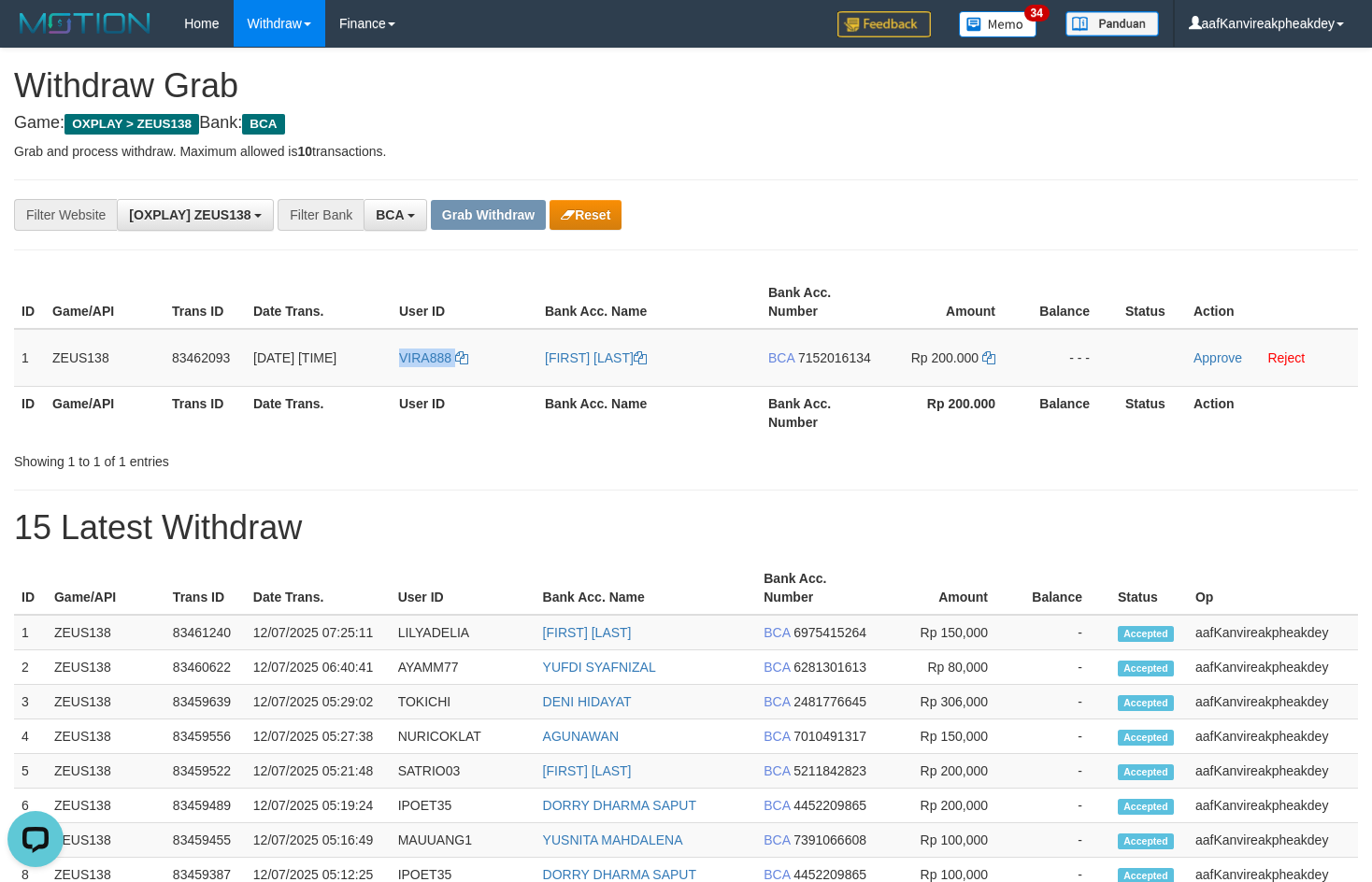 copy on "VIRA888" 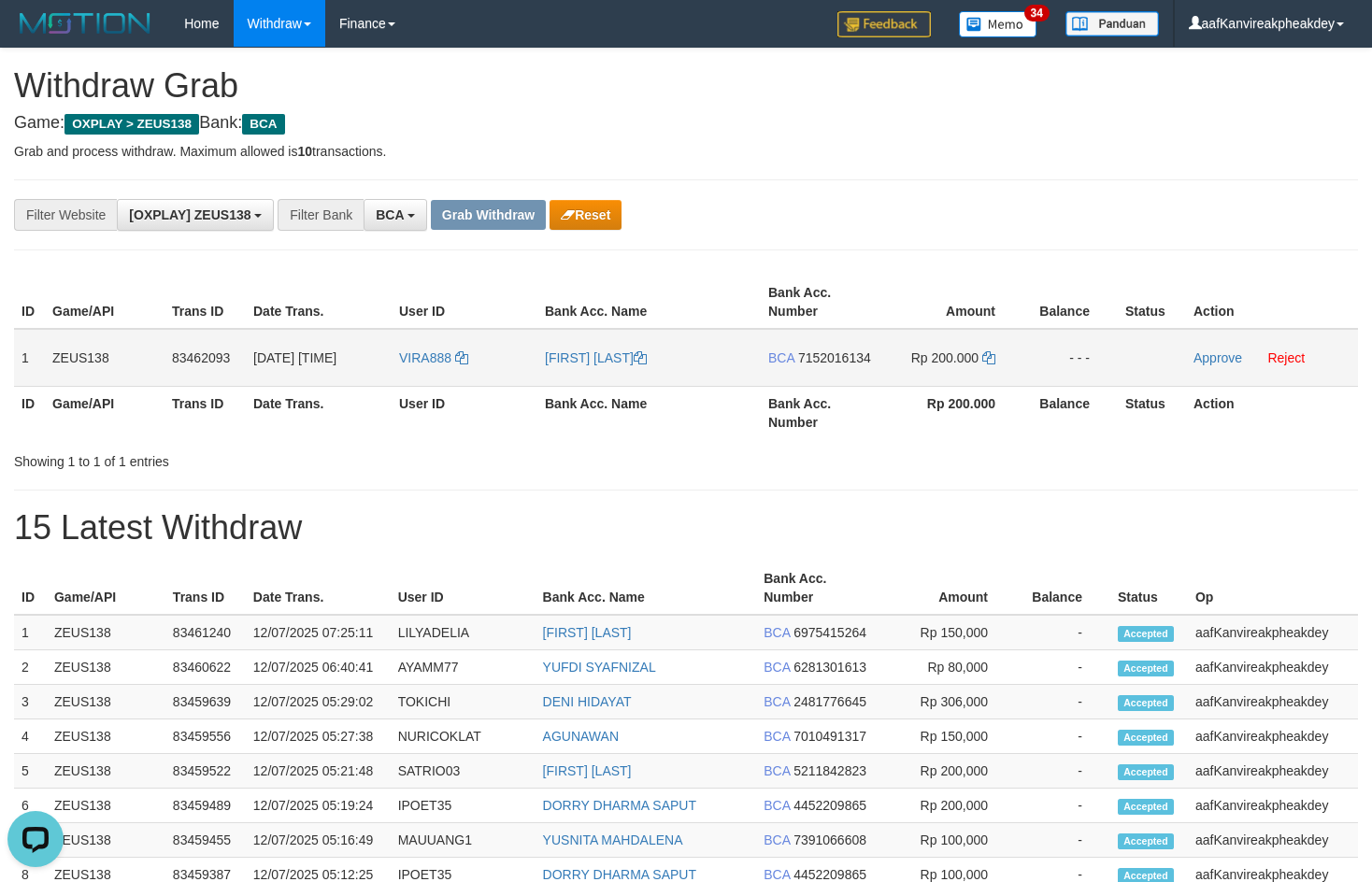 click on "7152016134" at bounding box center (835, 358) 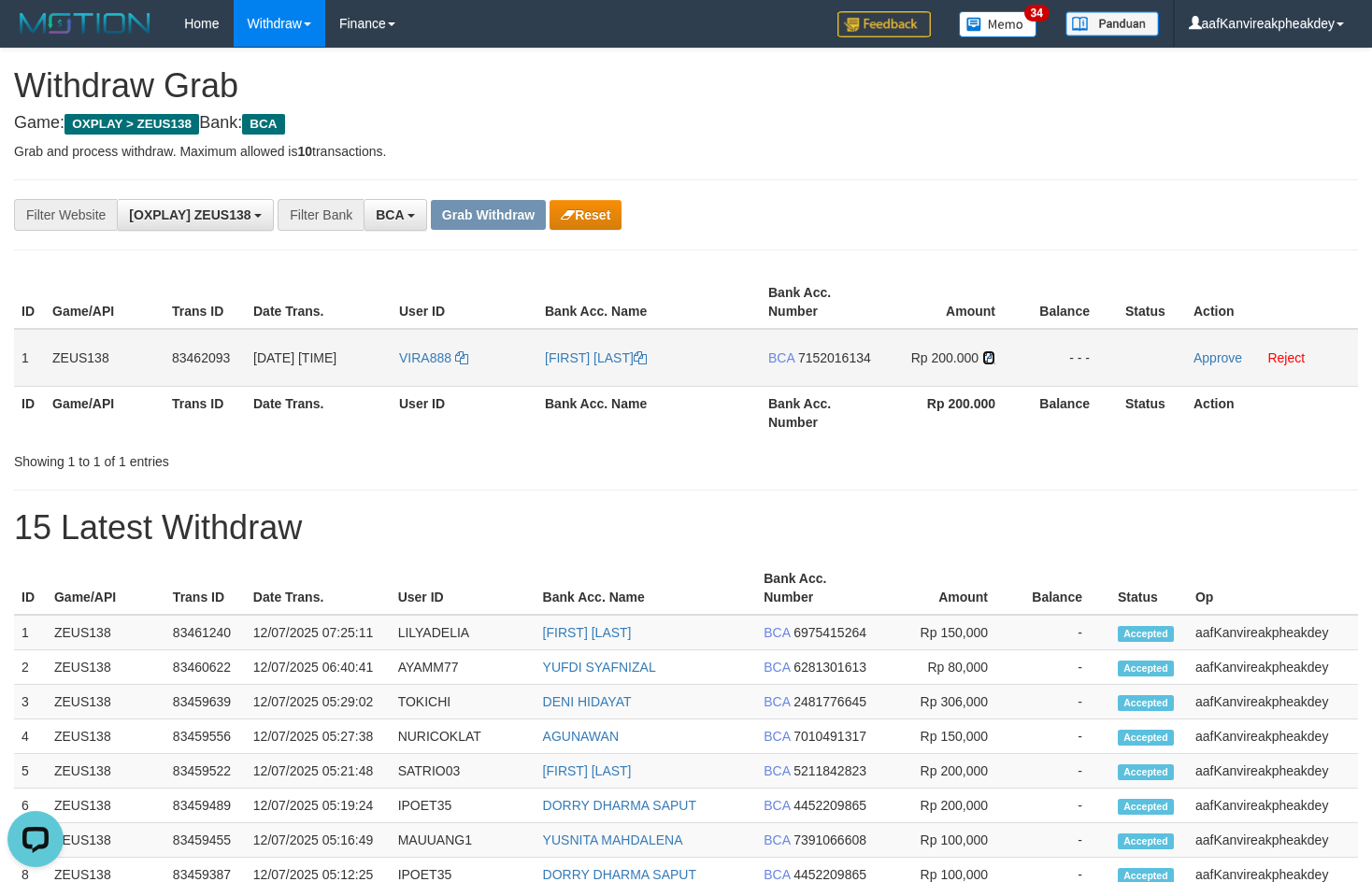 click at bounding box center [989, 358] 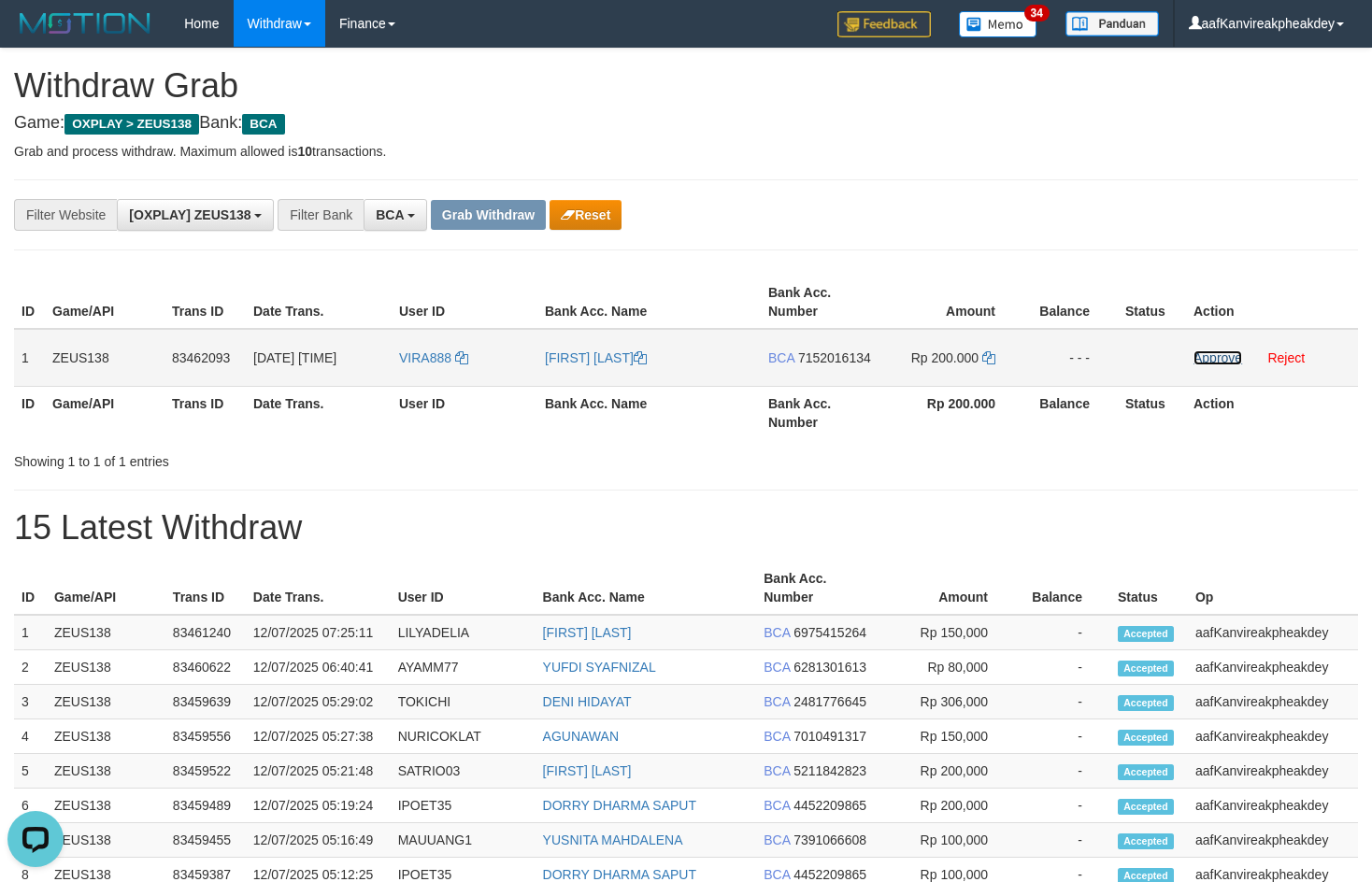 click on "Approve" at bounding box center (1218, 358) 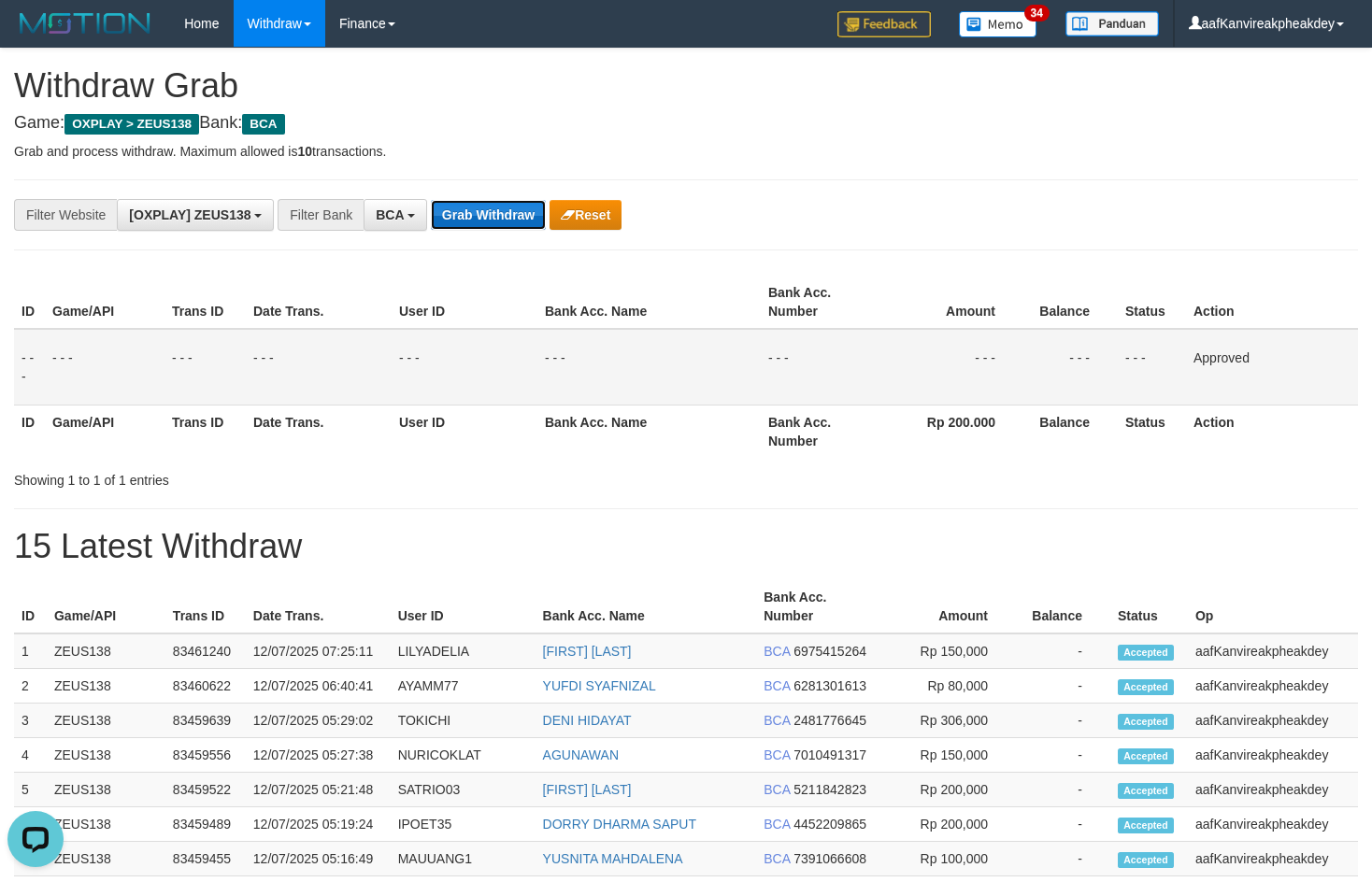 click on "Grab Withdraw" at bounding box center [488, 215] 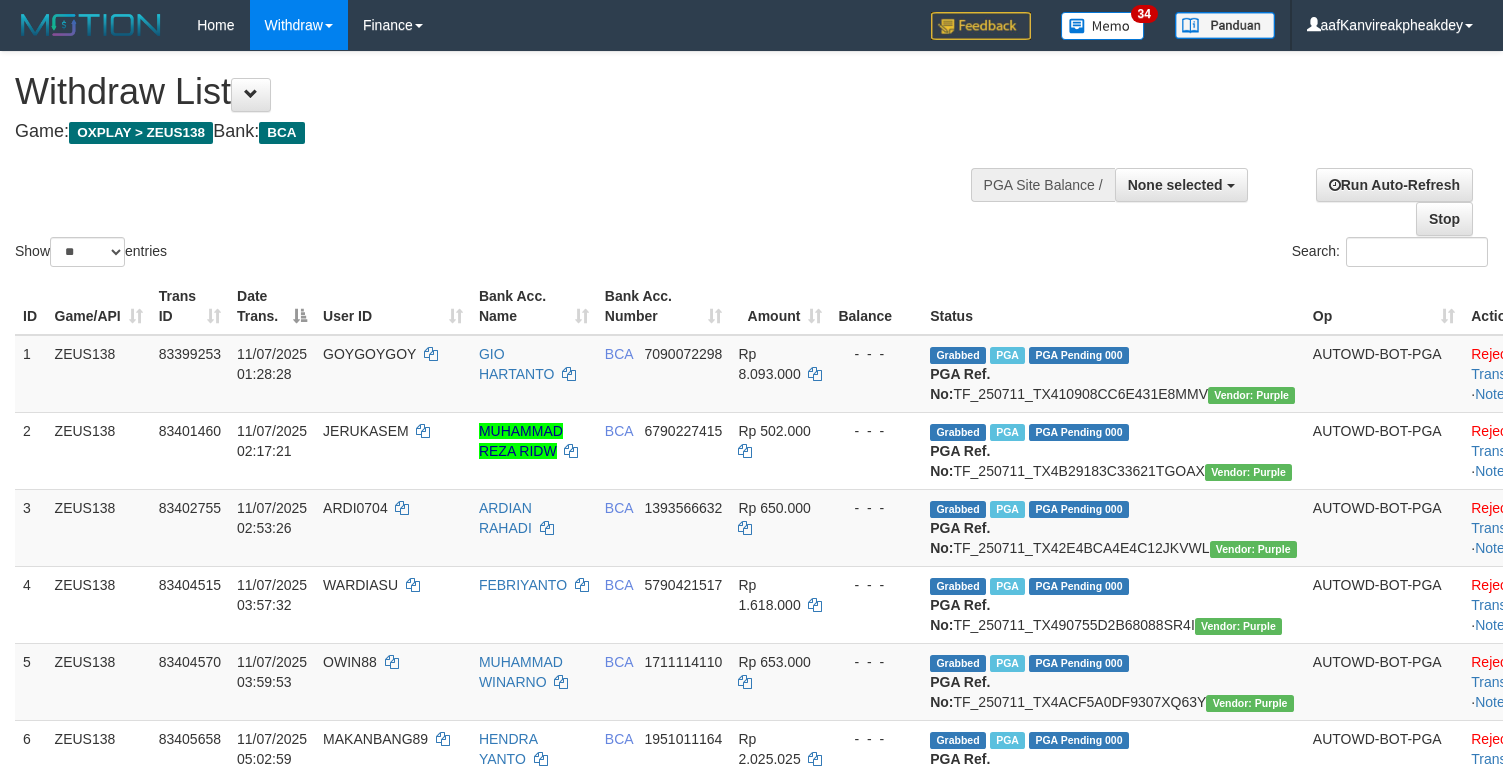 select 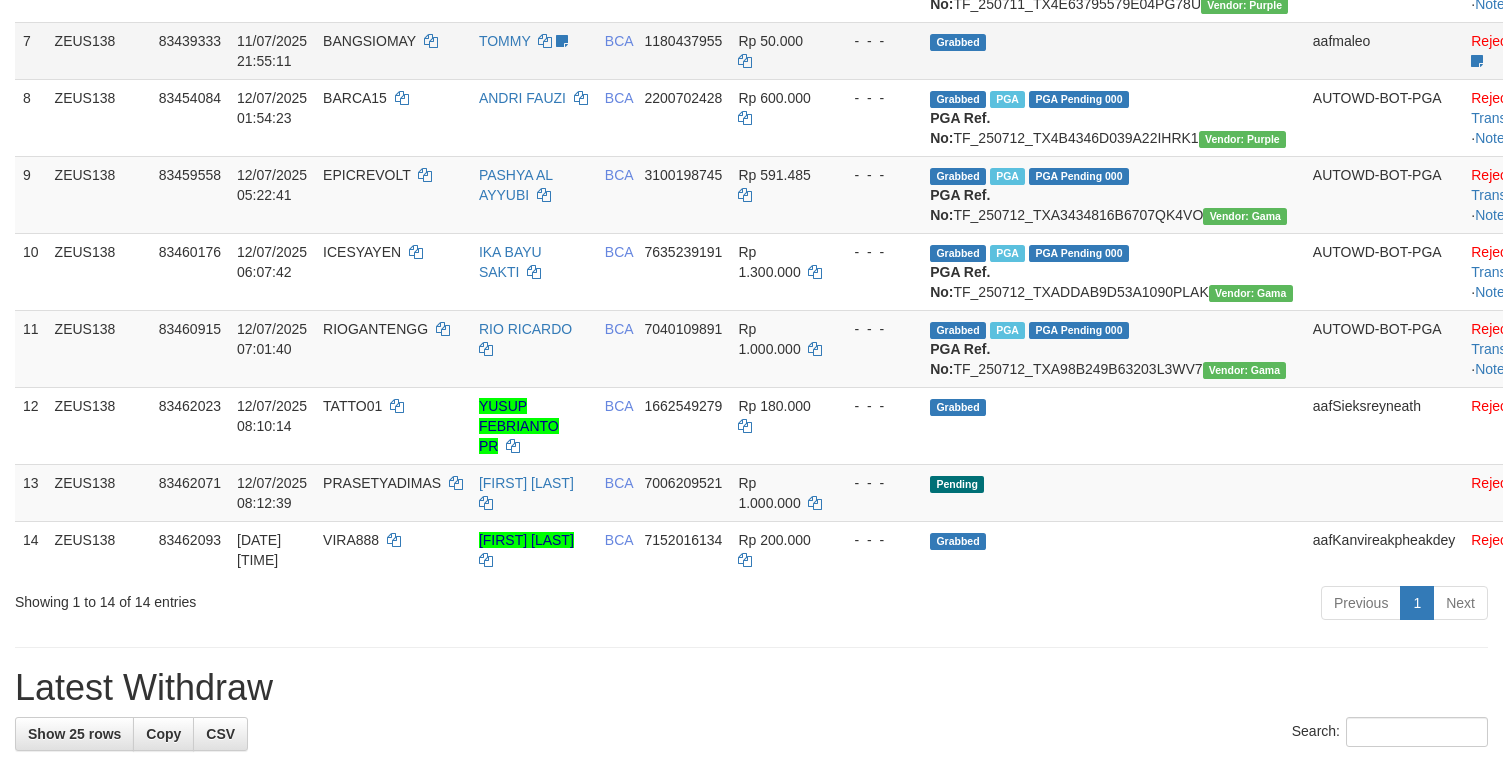 scroll, scrollTop: 1050, scrollLeft: 0, axis: vertical 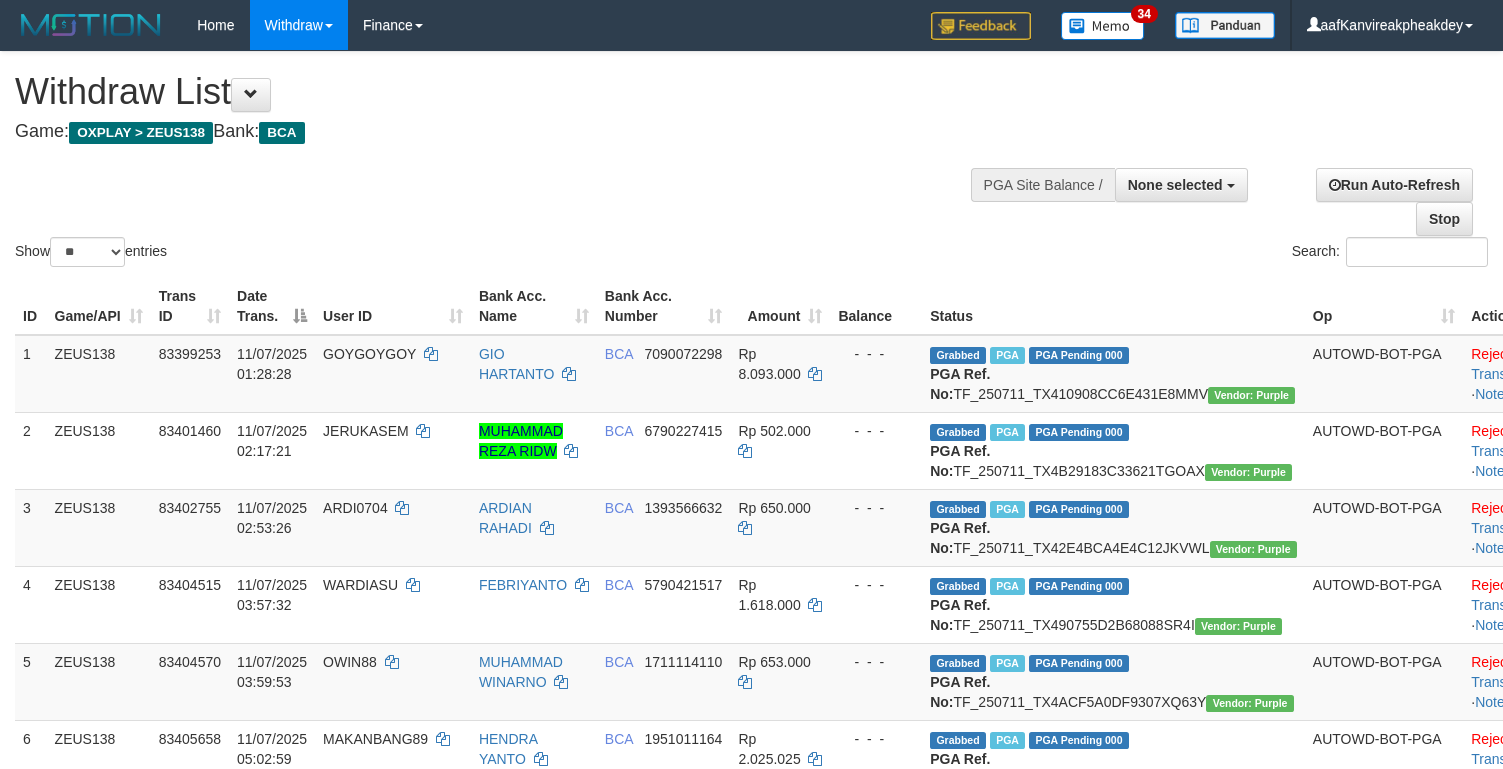 select 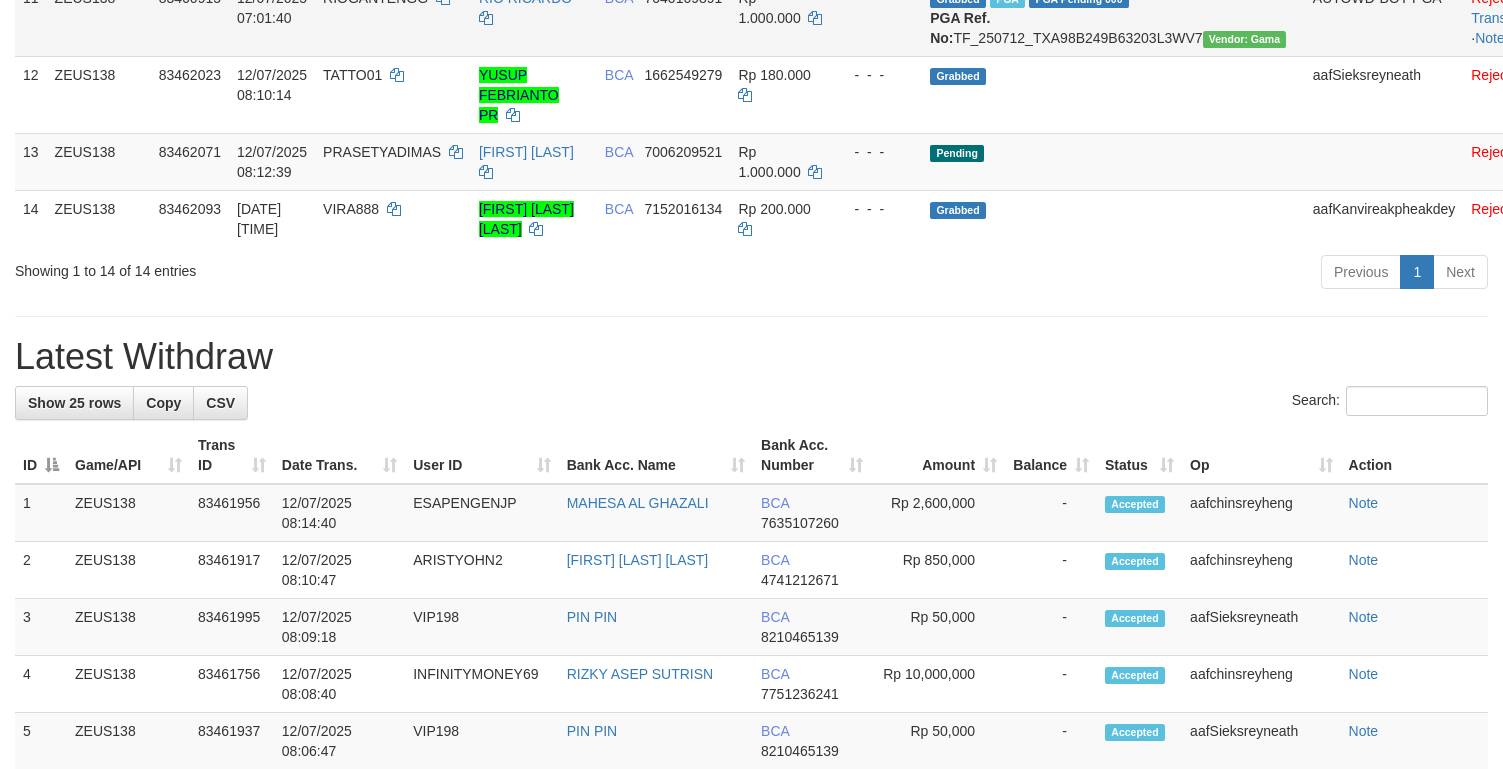 scroll, scrollTop: 1106, scrollLeft: 0, axis: vertical 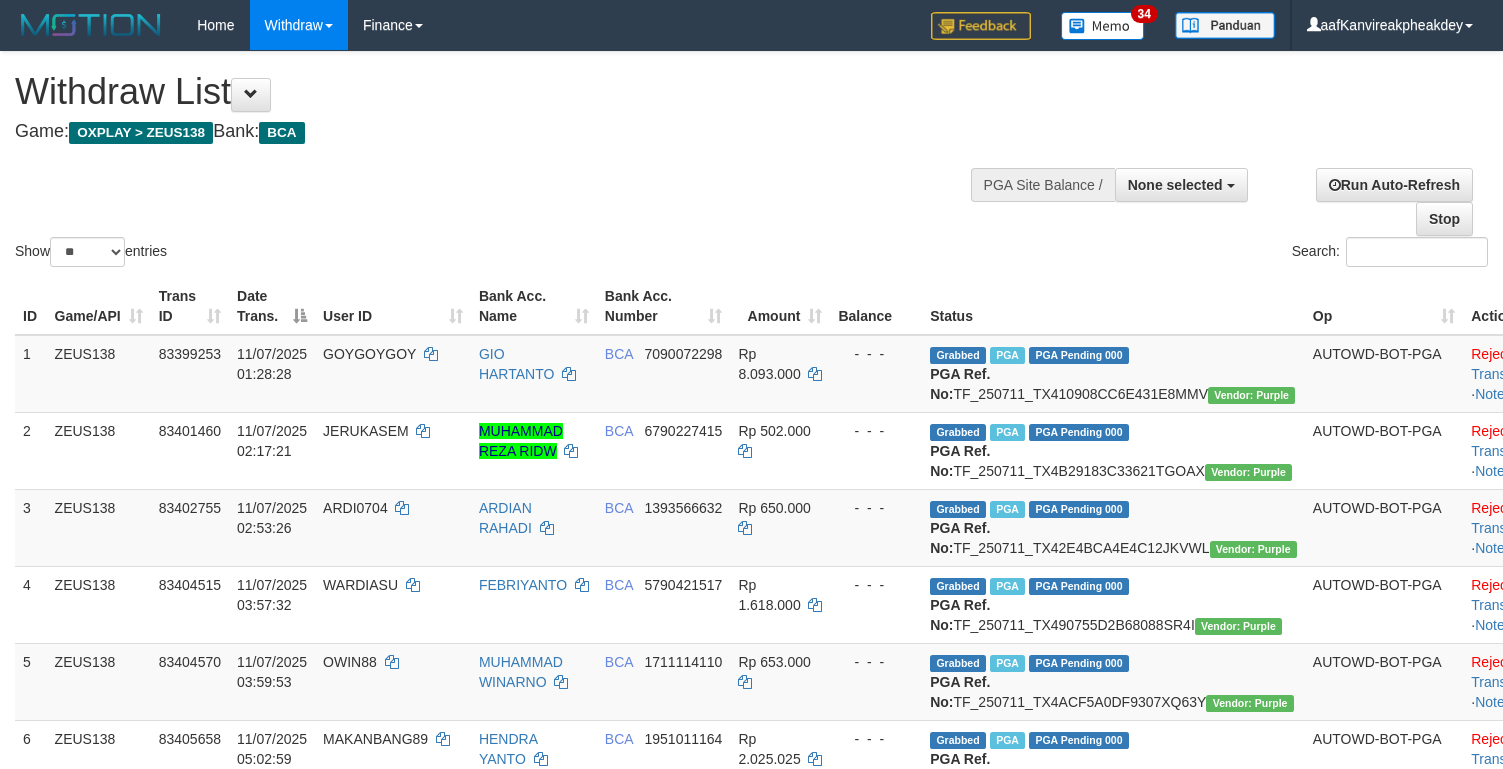 select 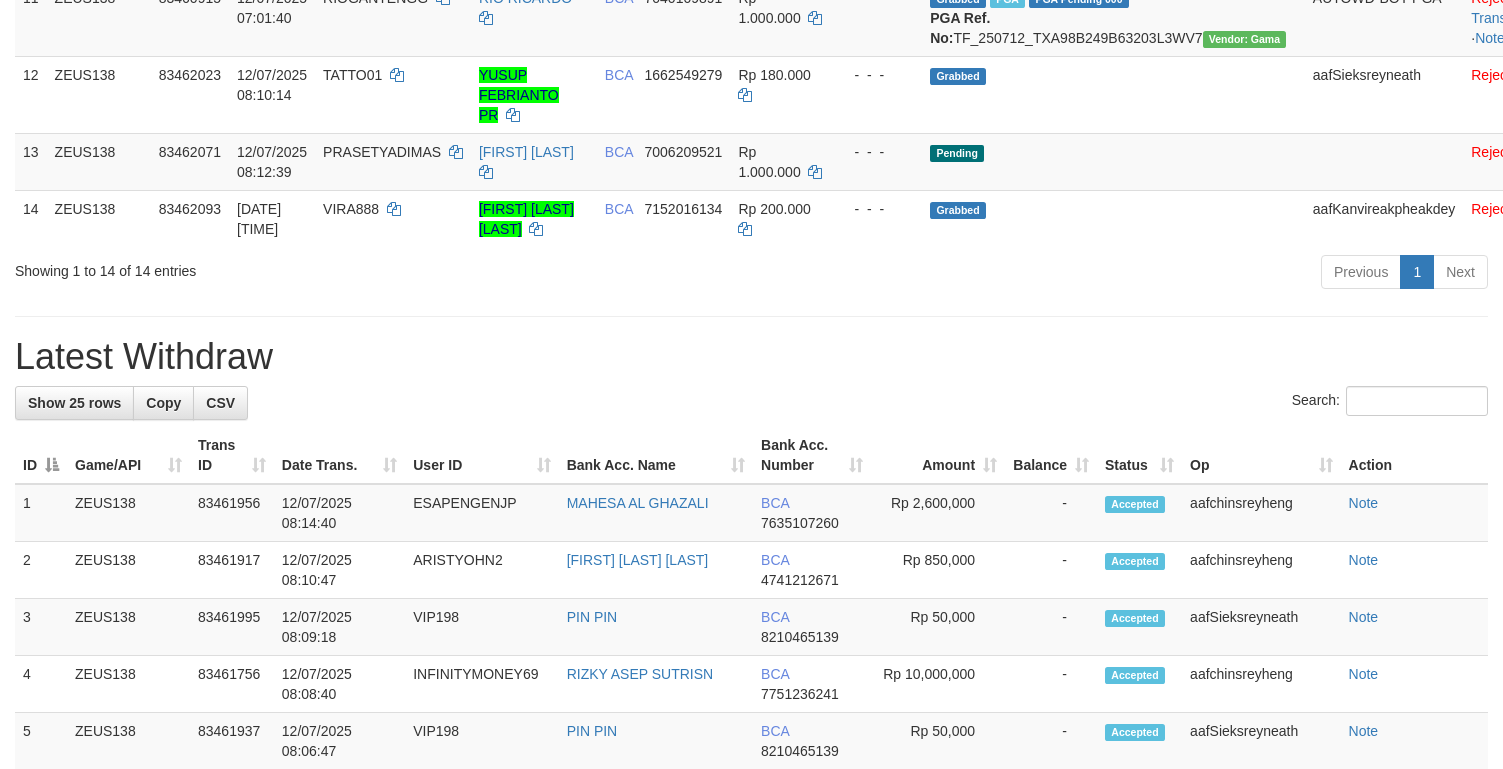 click on "BCA     7635239191" at bounding box center (664, -60) 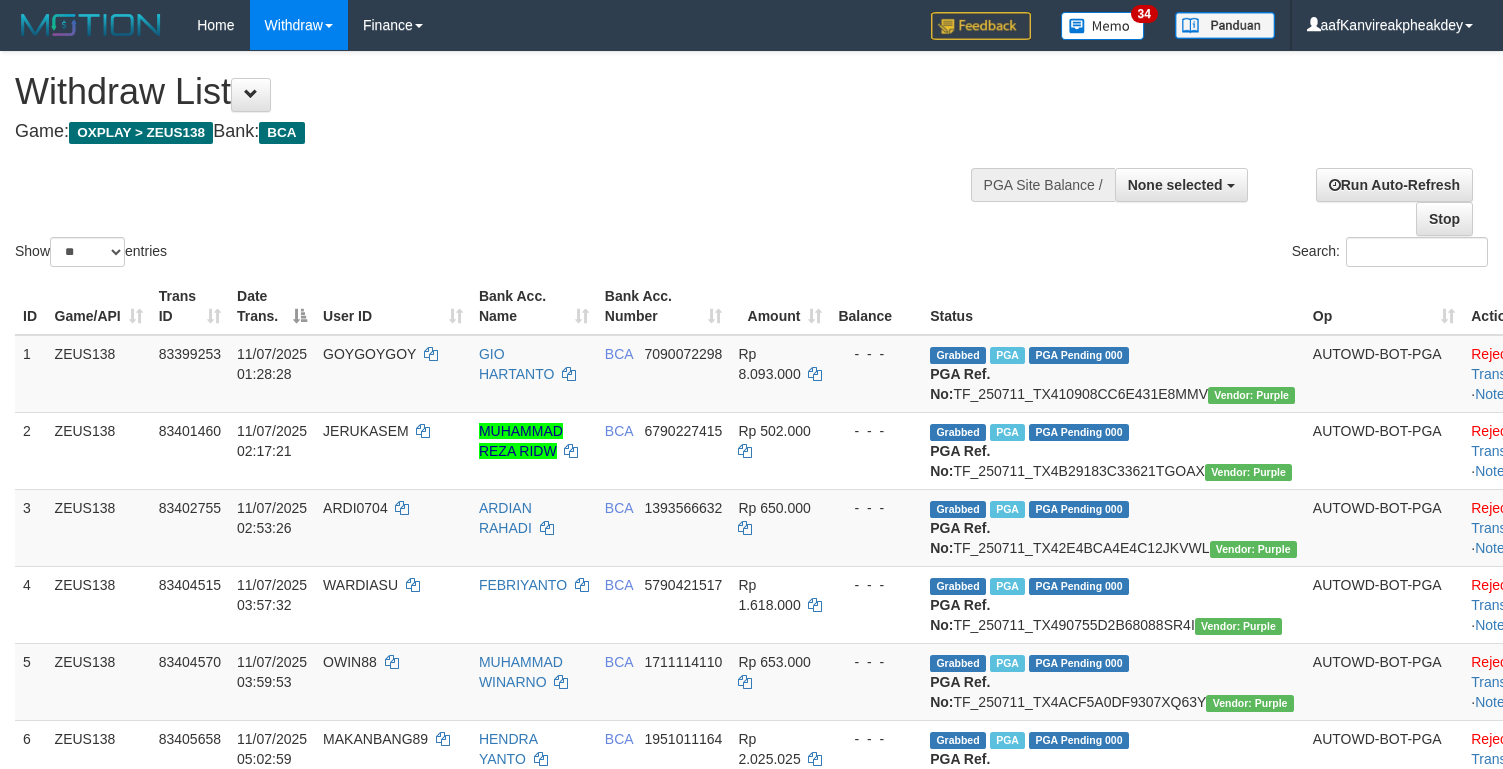 select 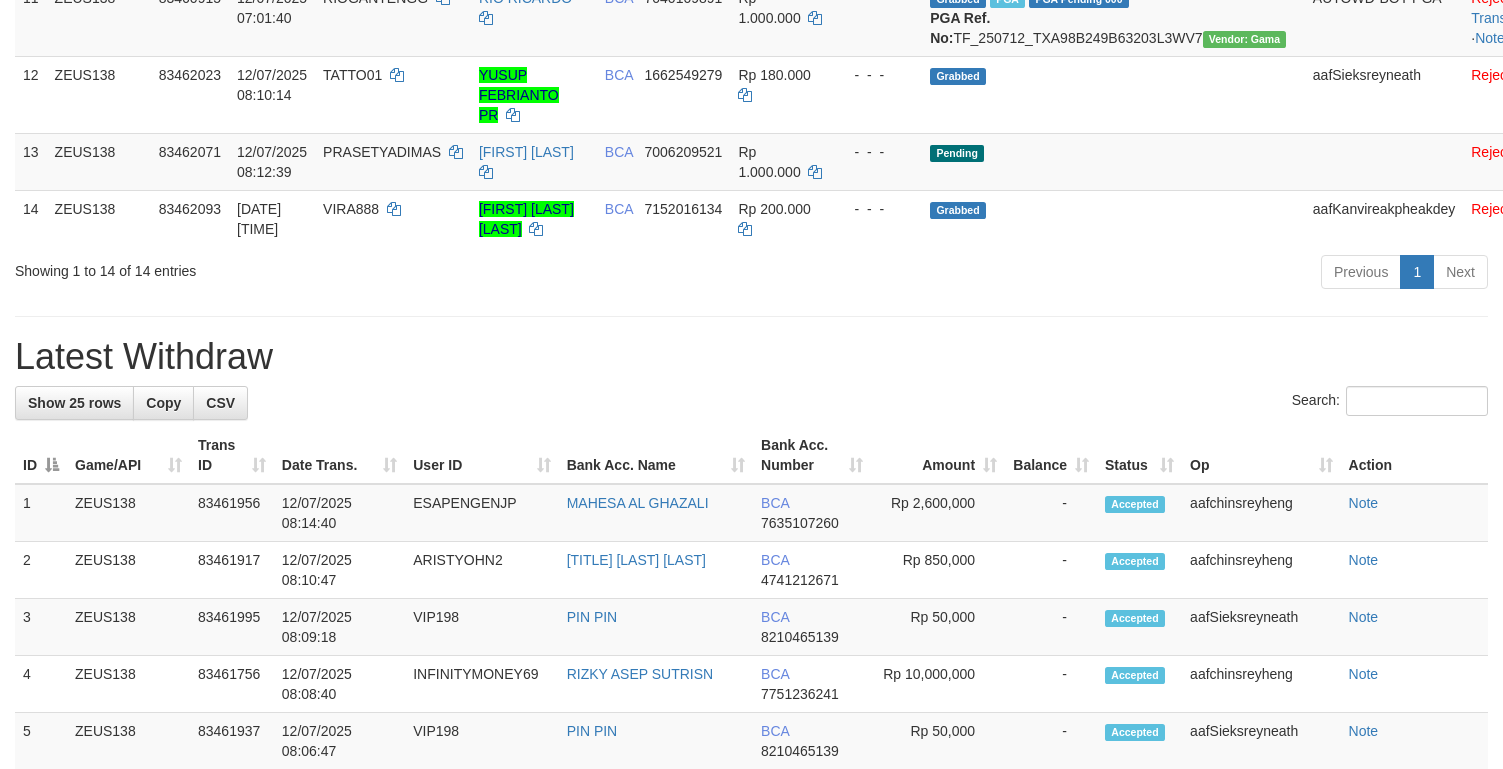 scroll, scrollTop: 1051, scrollLeft: 0, axis: vertical 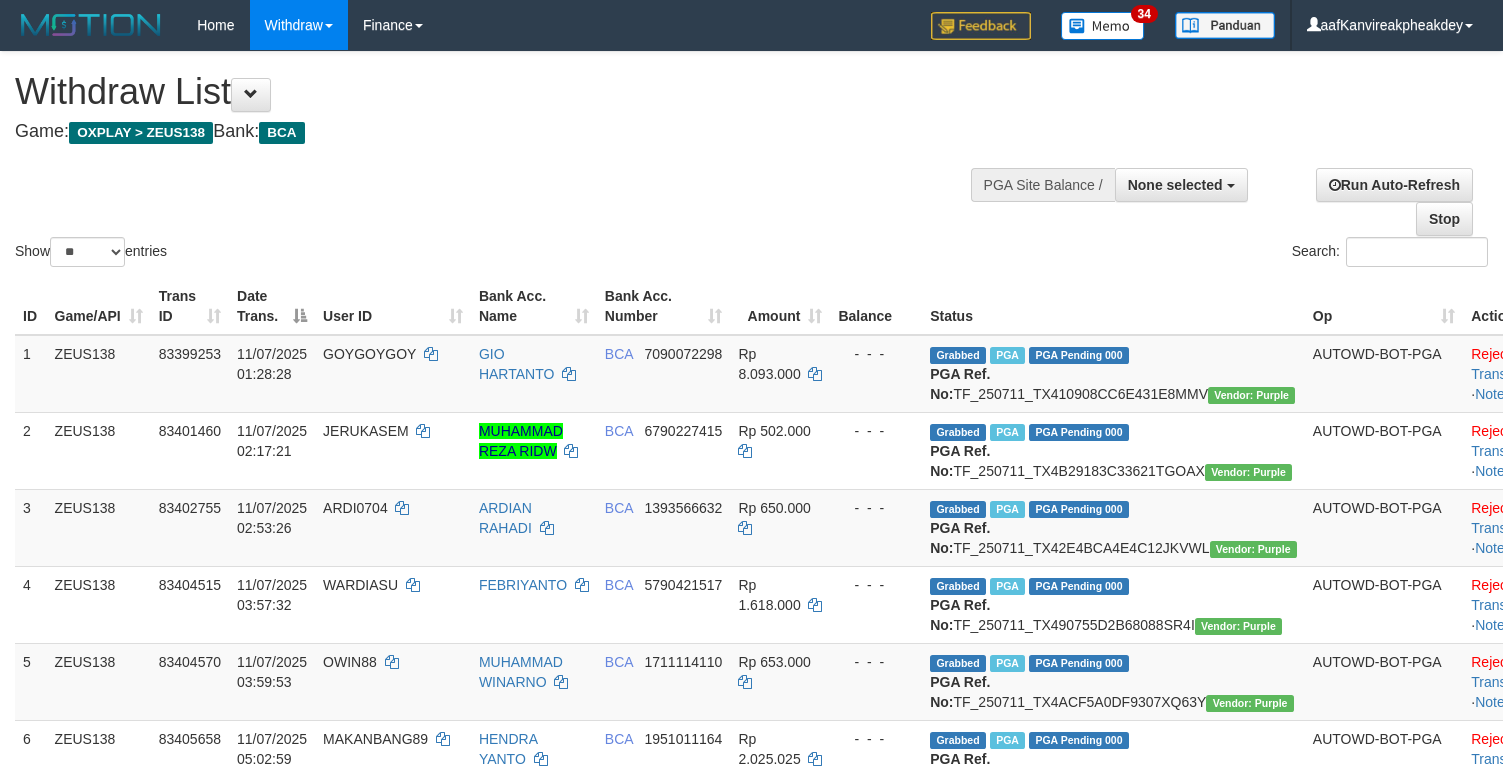 select 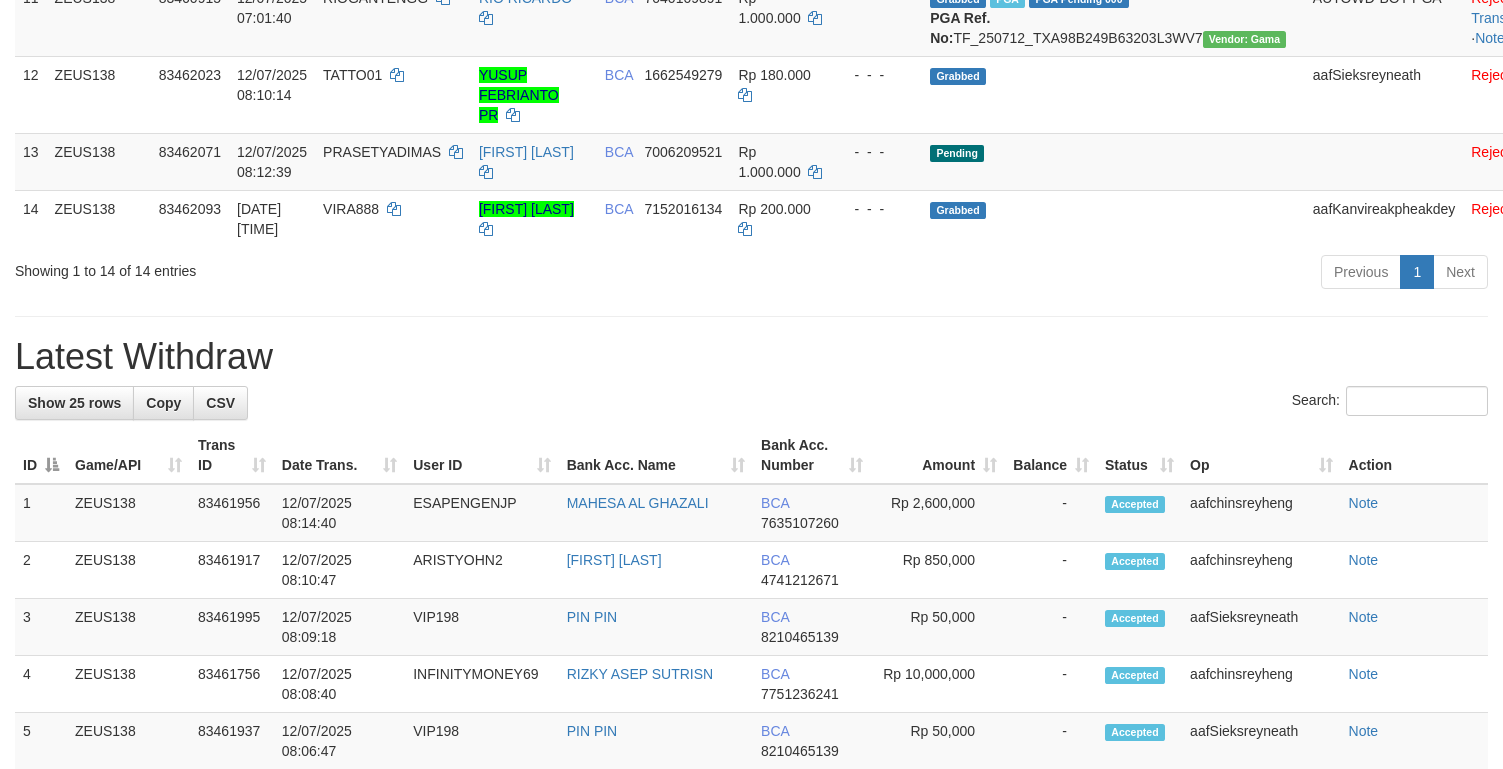 scroll, scrollTop: 1051, scrollLeft: 0, axis: vertical 